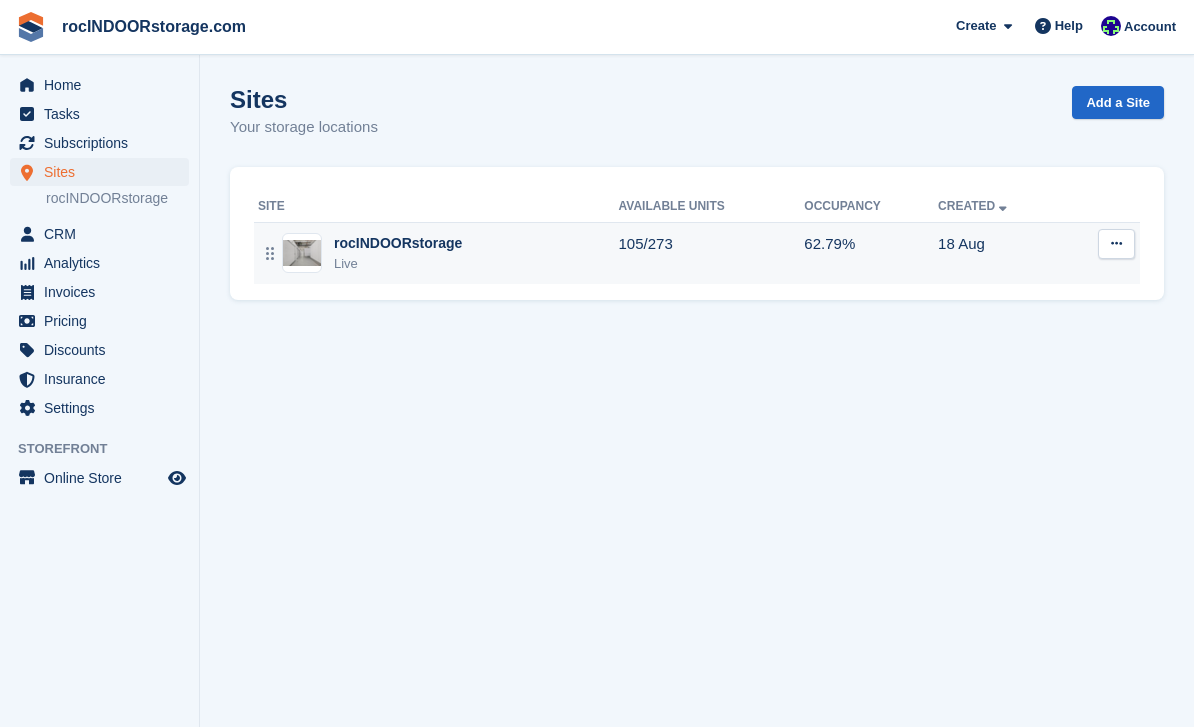 scroll, scrollTop: 0, scrollLeft: 0, axis: both 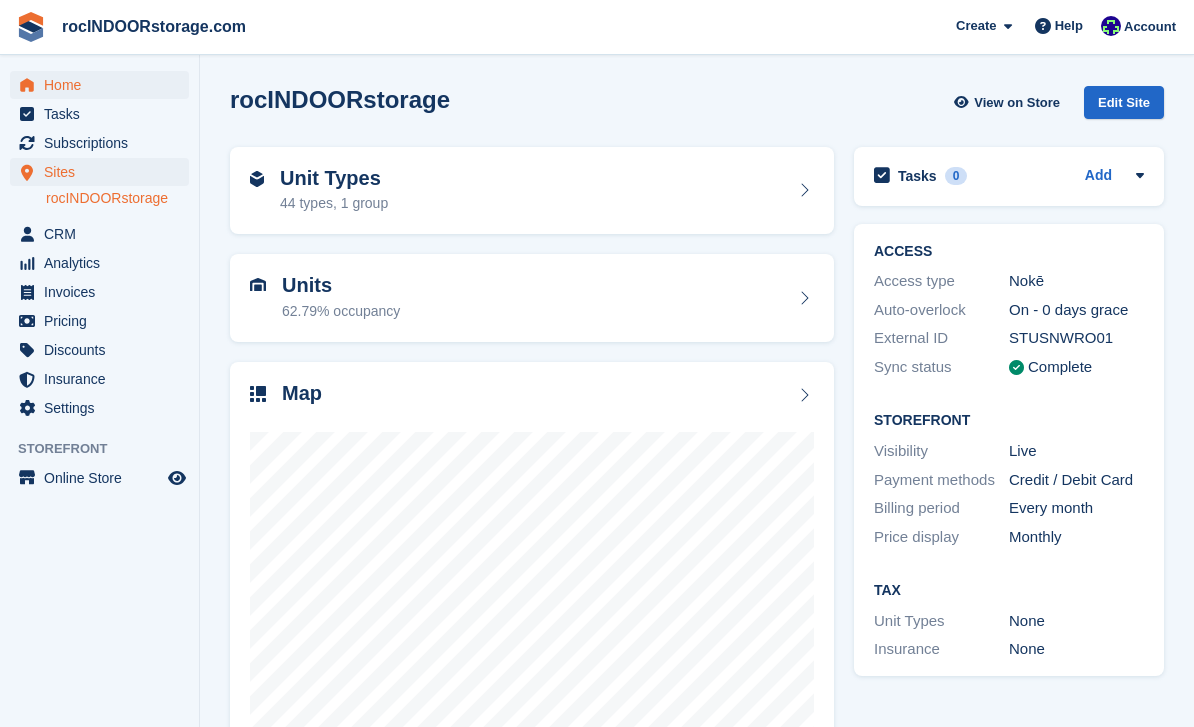 click on "Home" at bounding box center (104, 85) 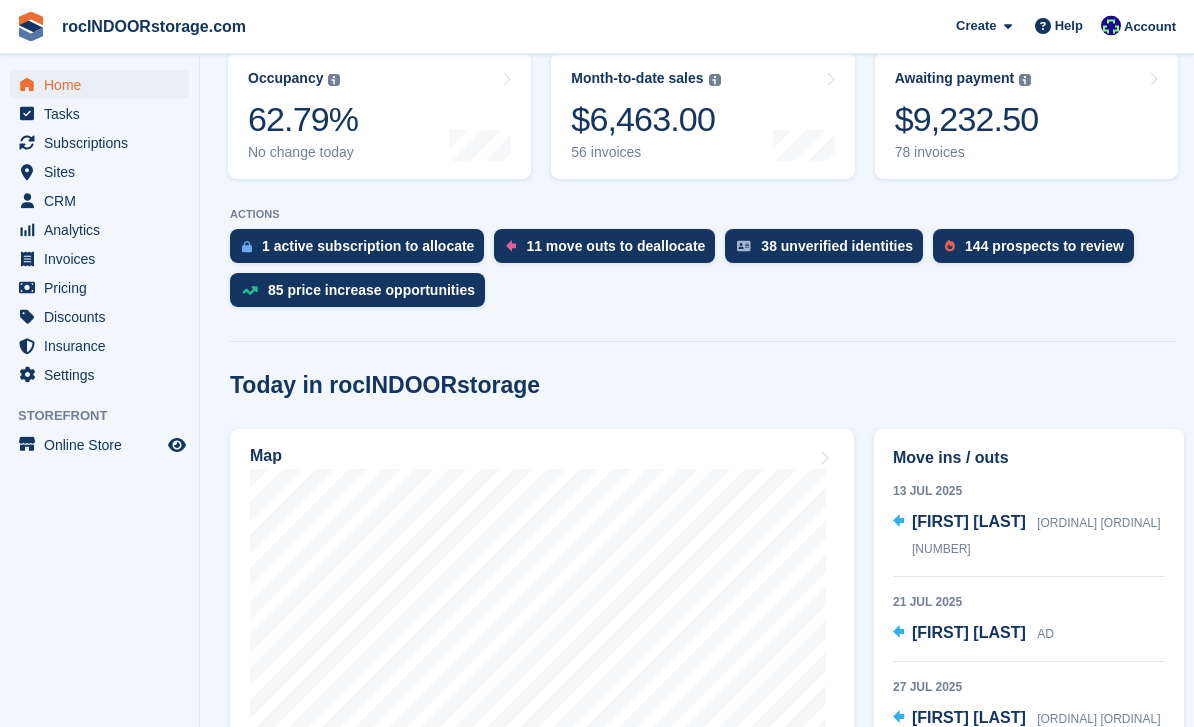 scroll, scrollTop: 295, scrollLeft: 0, axis: vertical 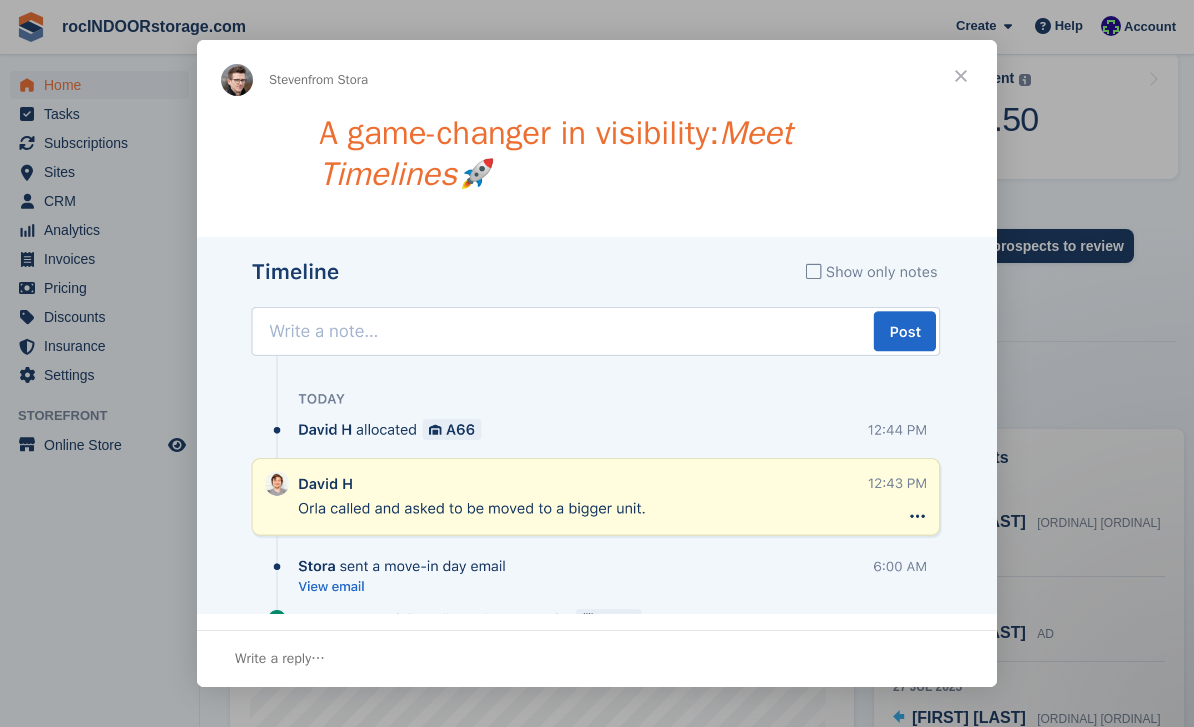 click at bounding box center [961, 76] 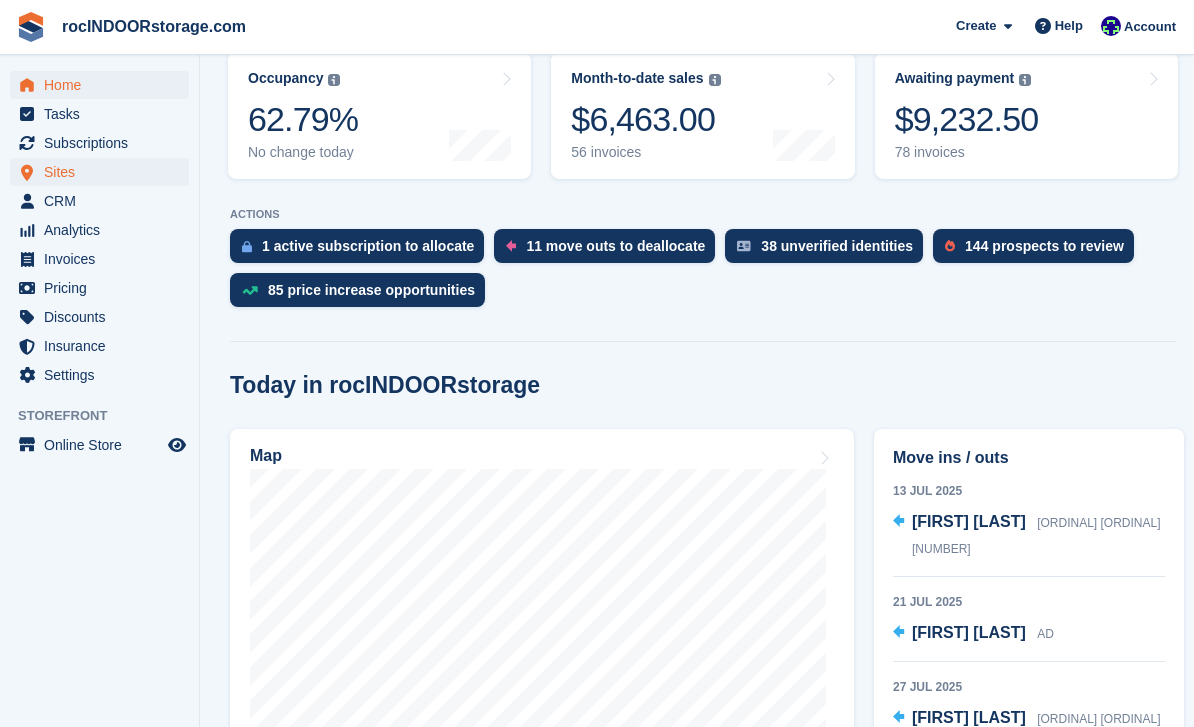 click on "Sites" at bounding box center [104, 172] 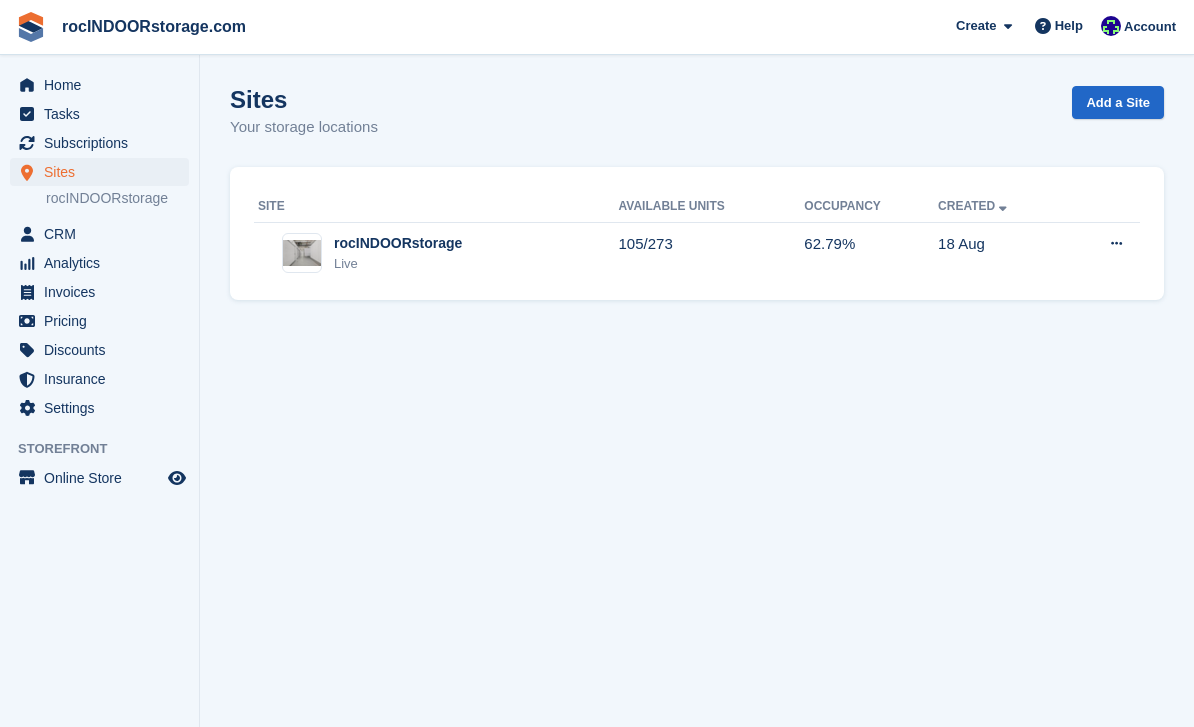 scroll, scrollTop: 0, scrollLeft: 0, axis: both 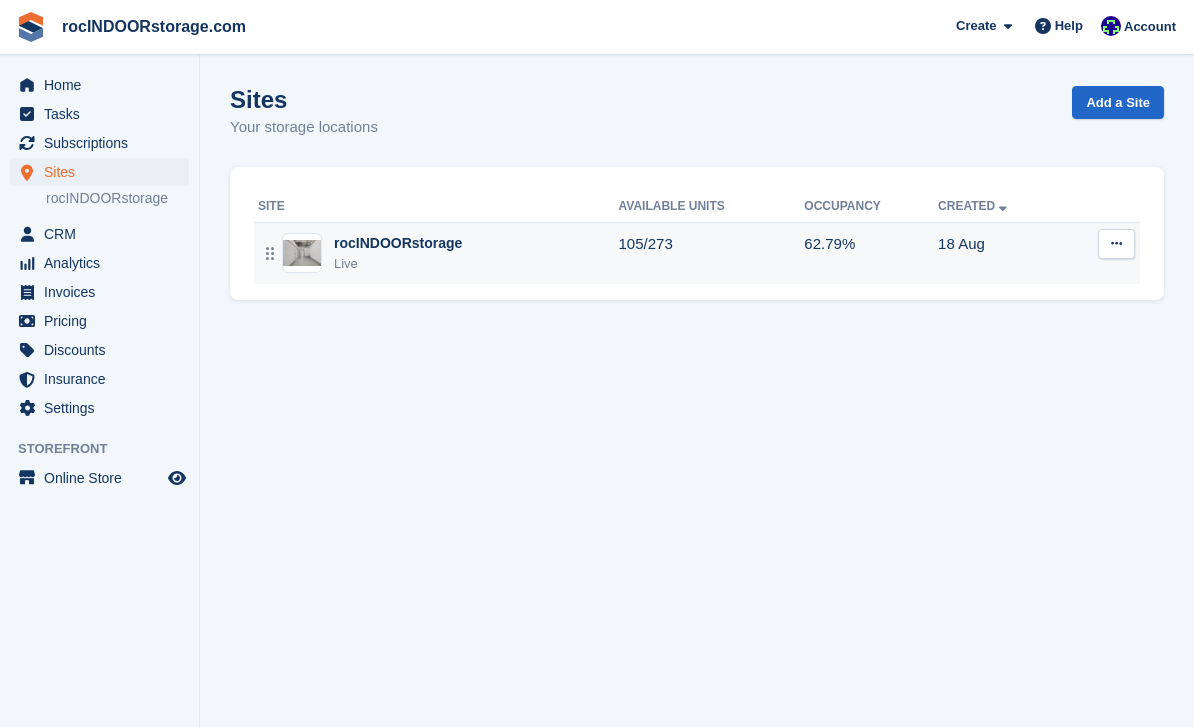 click on "rocINDOORstorage" at bounding box center (398, 243) 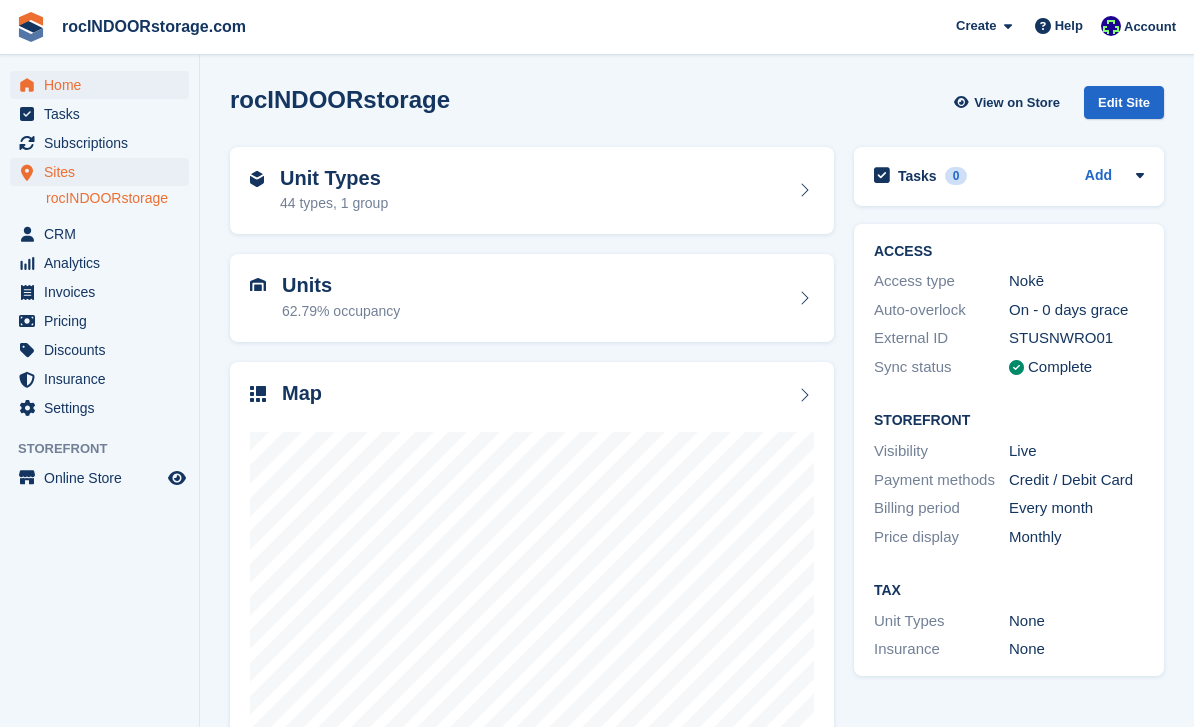 scroll, scrollTop: 0, scrollLeft: 0, axis: both 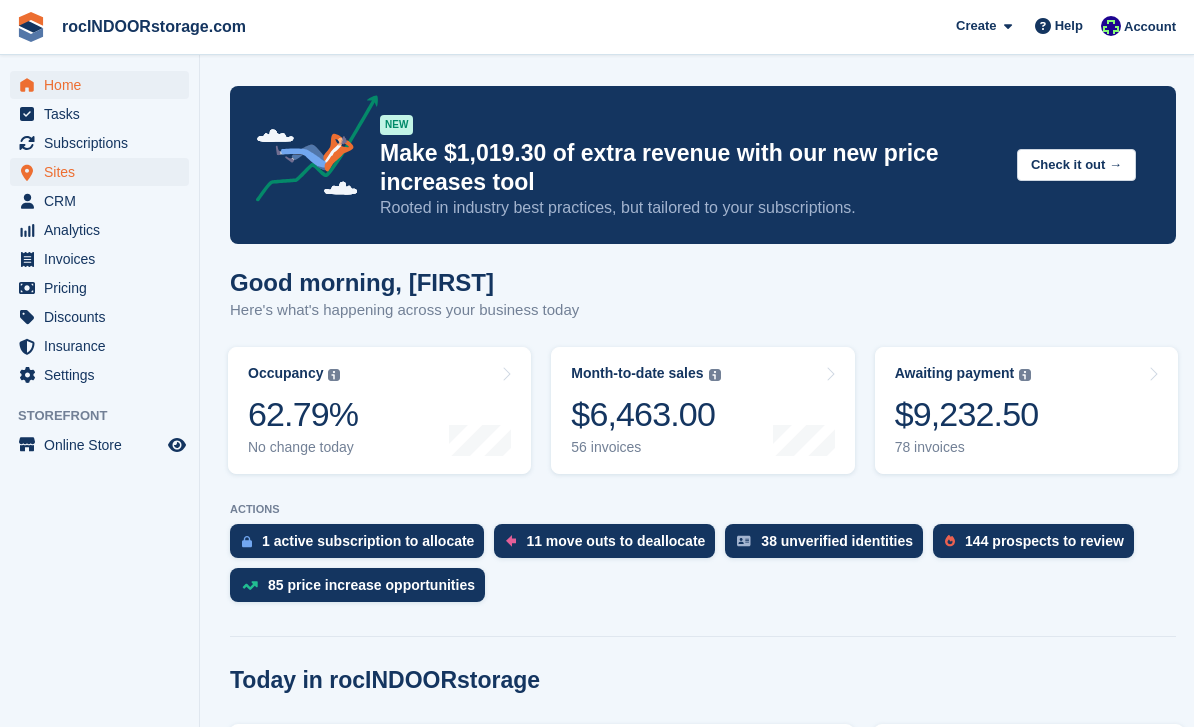 click on "Sites" at bounding box center (104, 172) 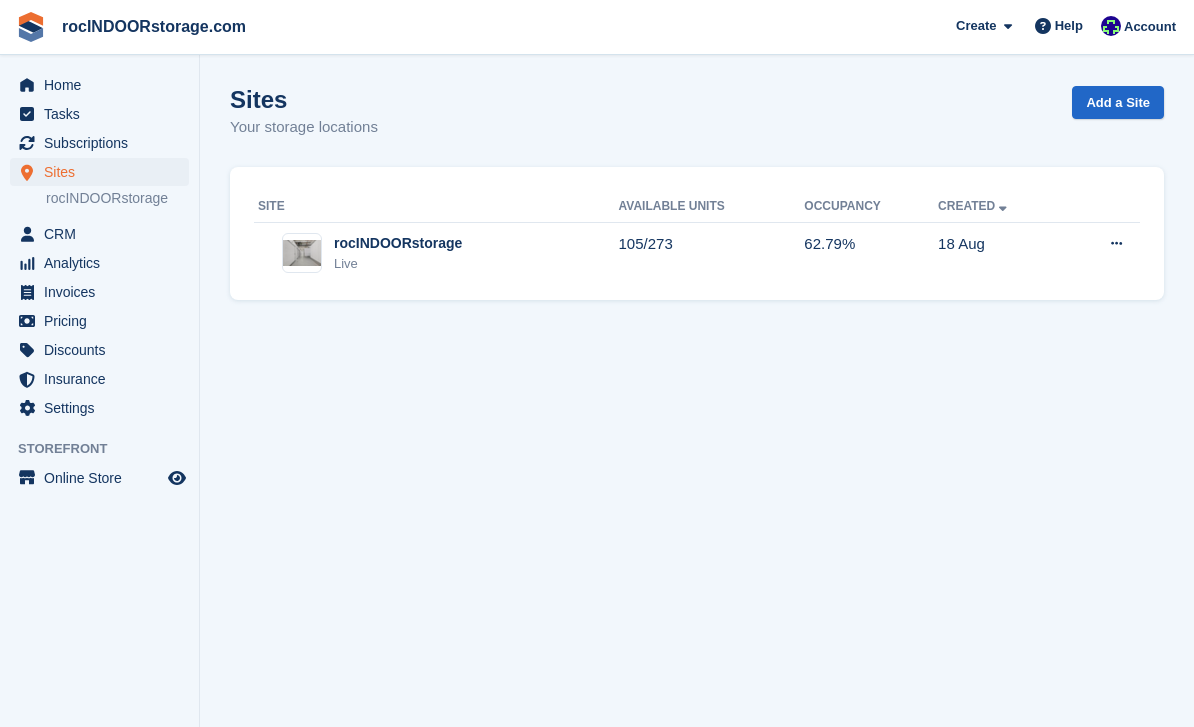 scroll, scrollTop: 0, scrollLeft: 0, axis: both 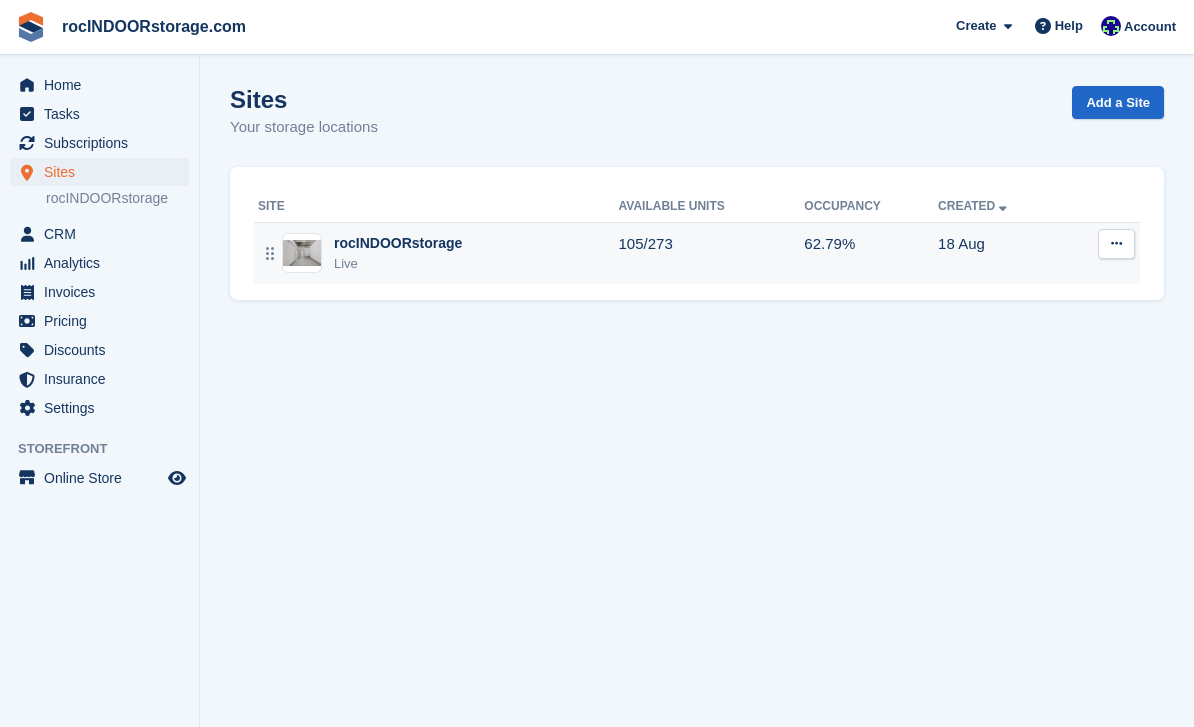 click on "Live" at bounding box center (398, 264) 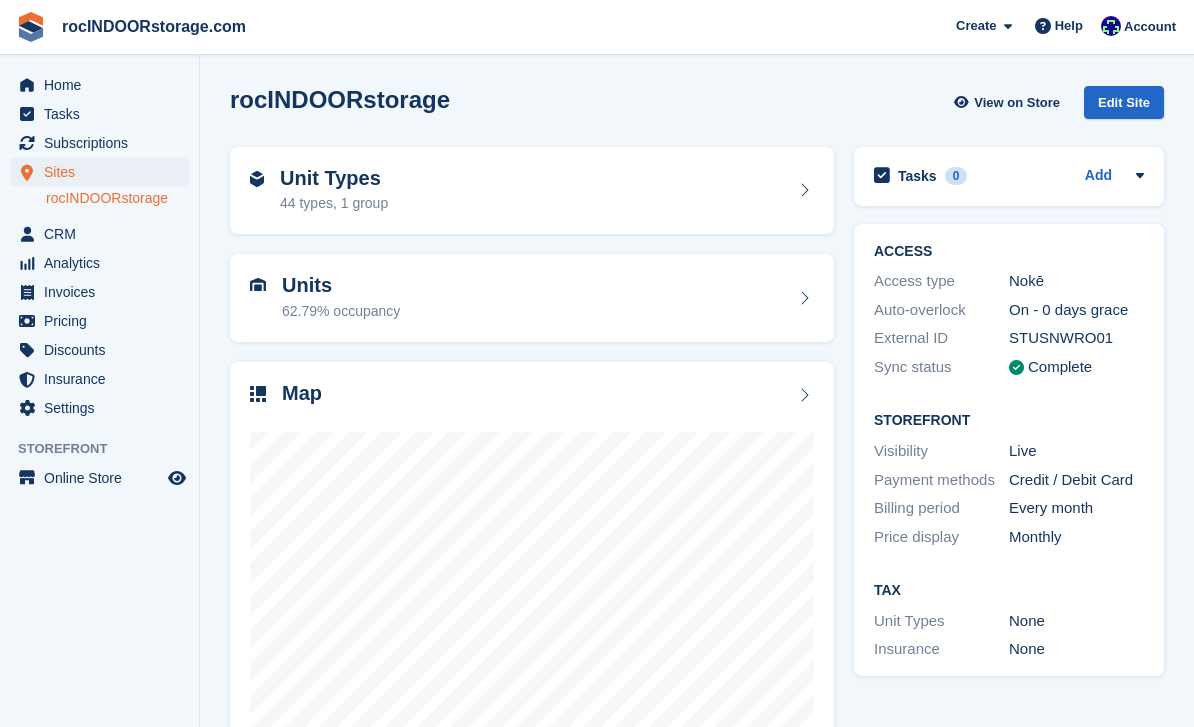scroll, scrollTop: 0, scrollLeft: 0, axis: both 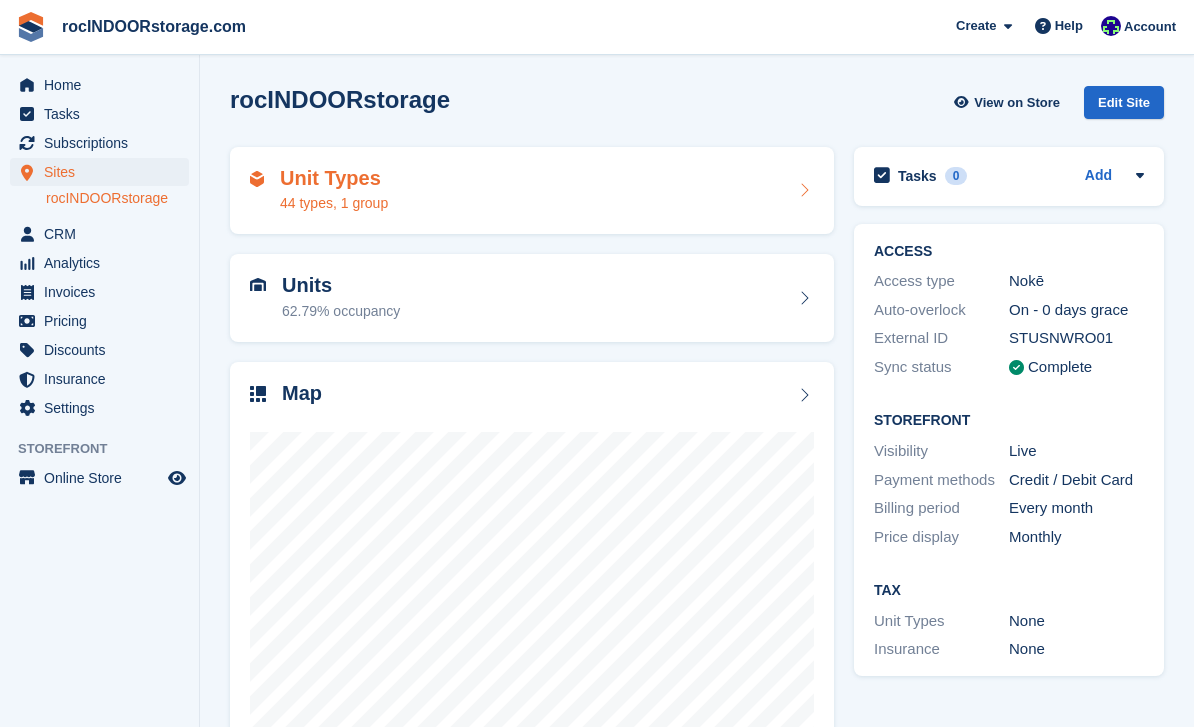 click on "Unit Types
44 types, 1 group" at bounding box center (532, 191) 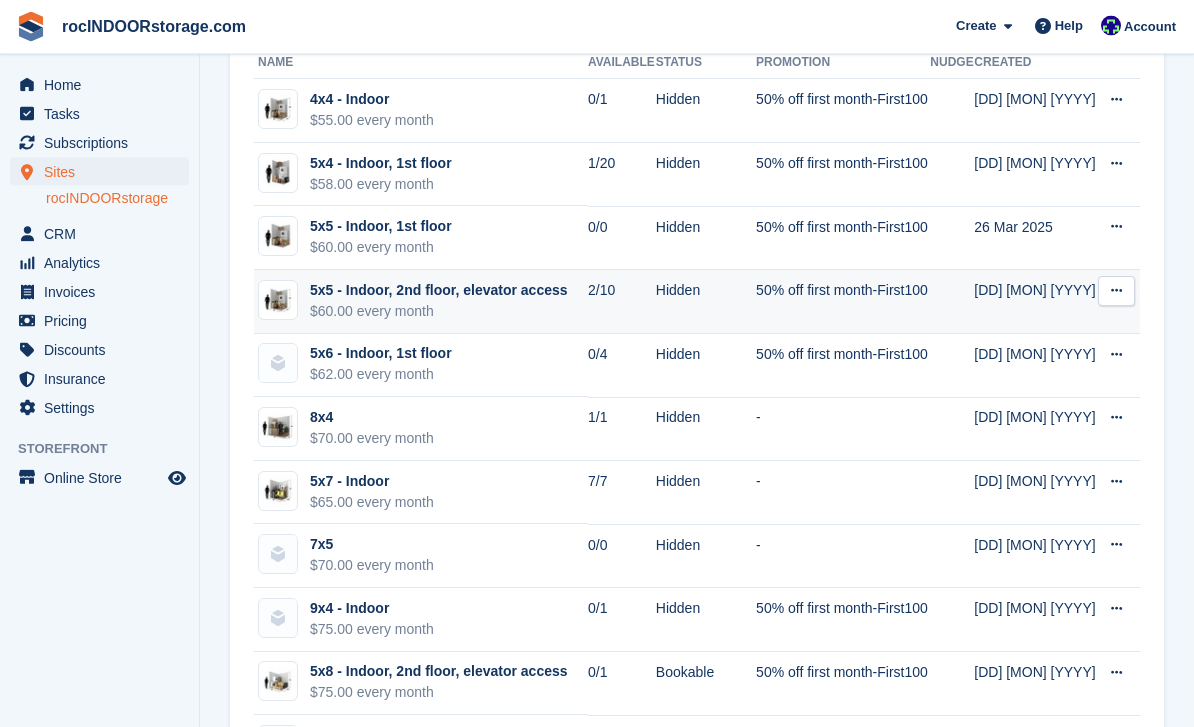scroll, scrollTop: 131, scrollLeft: 0, axis: vertical 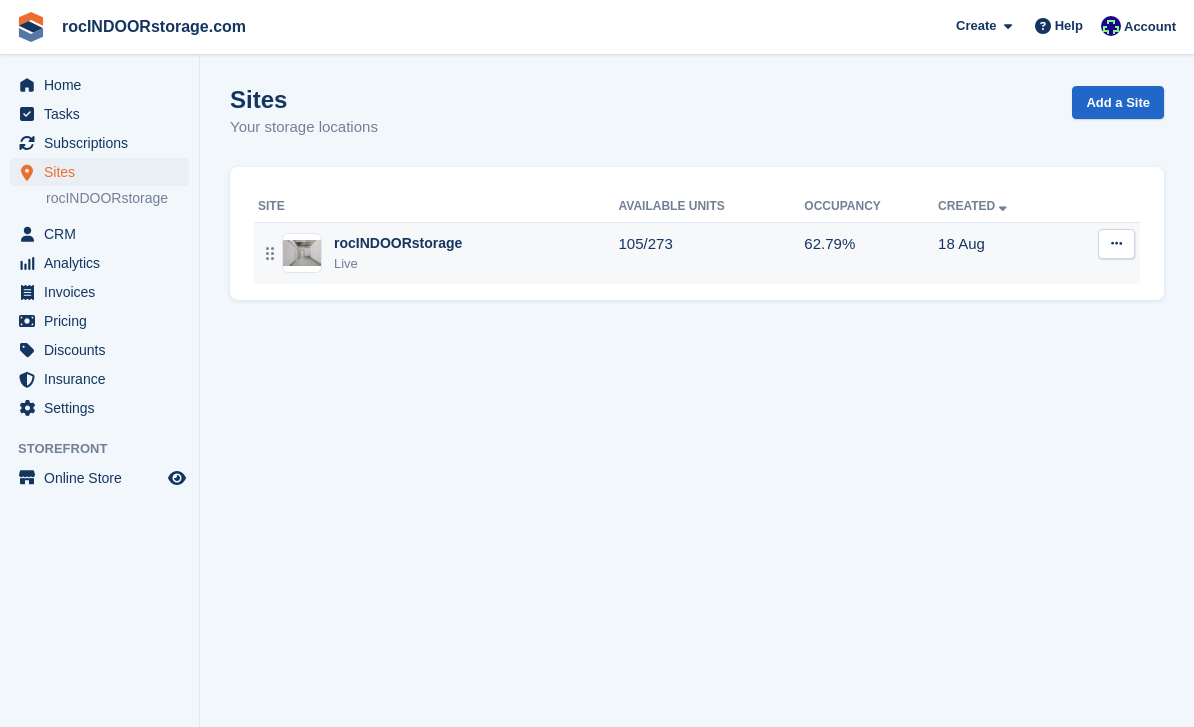 click on "rocINDOORstorage" at bounding box center (398, 243) 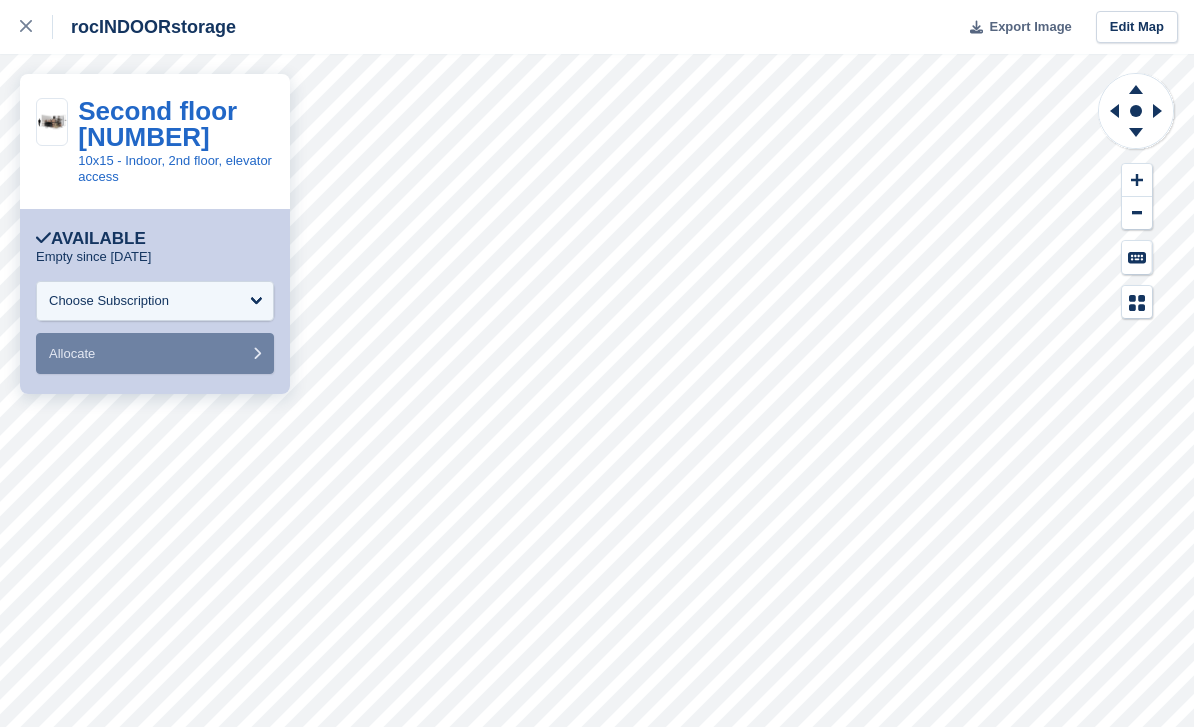 scroll, scrollTop: 0, scrollLeft: 0, axis: both 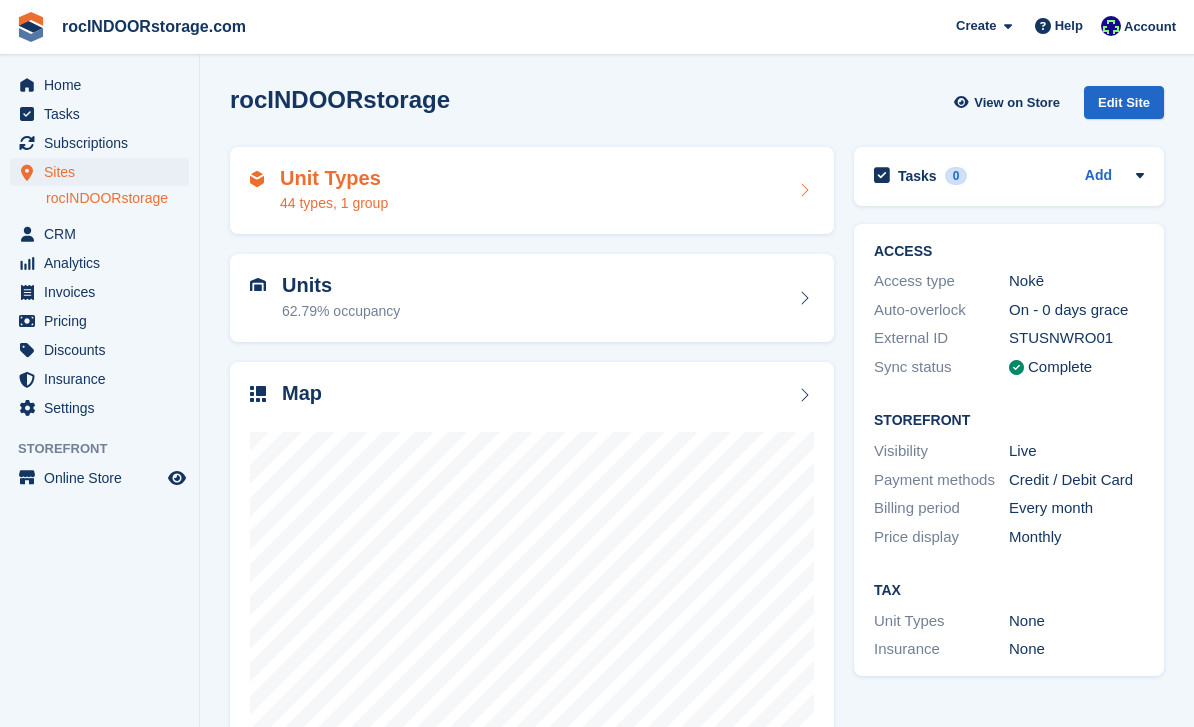 click on "44 types, 1 group" at bounding box center (334, 203) 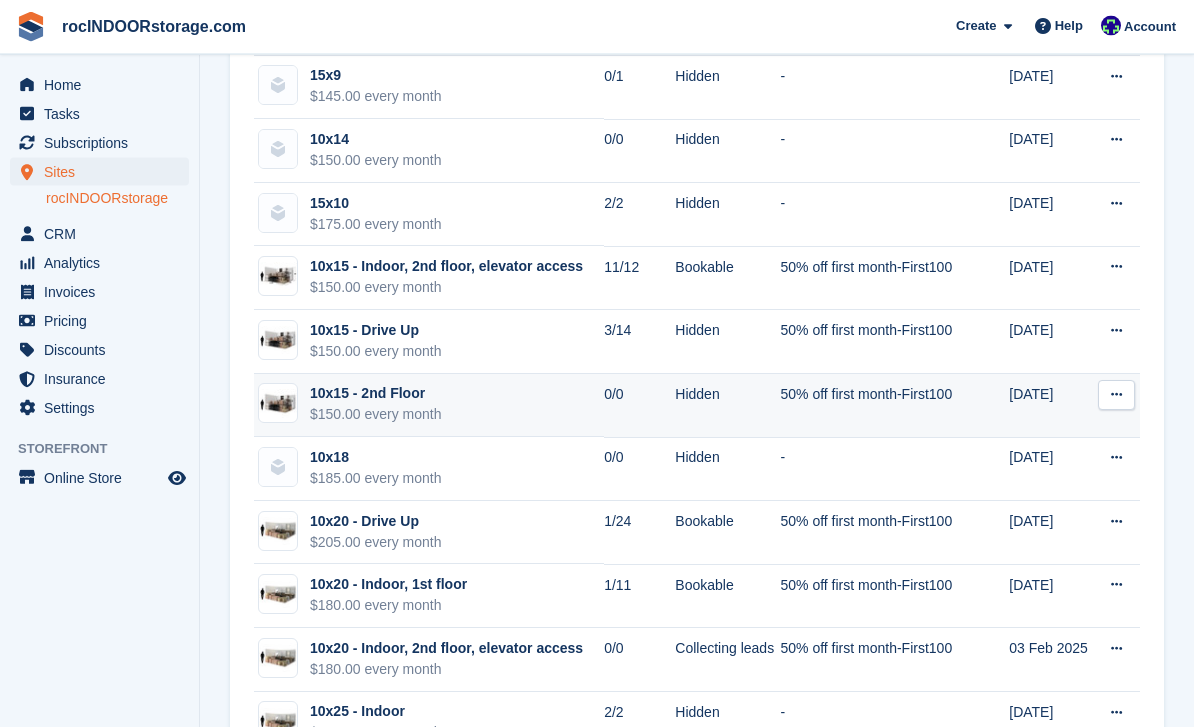 scroll, scrollTop: 2120, scrollLeft: 0, axis: vertical 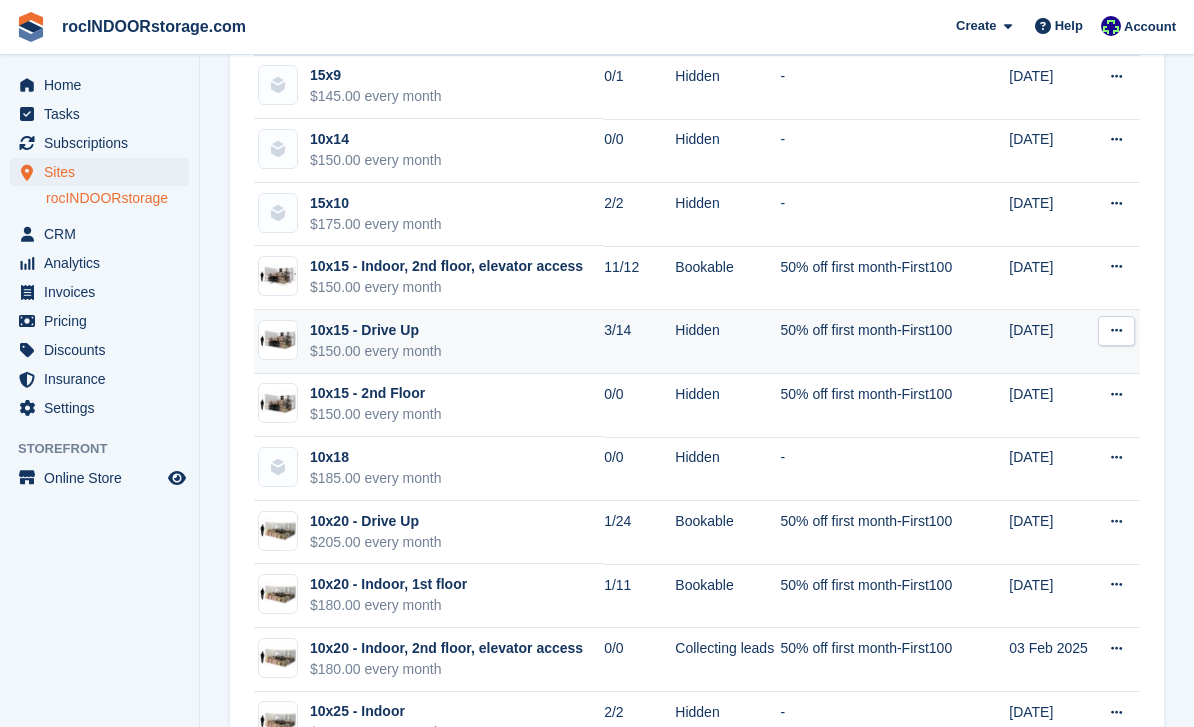 click at bounding box center (1116, 330) 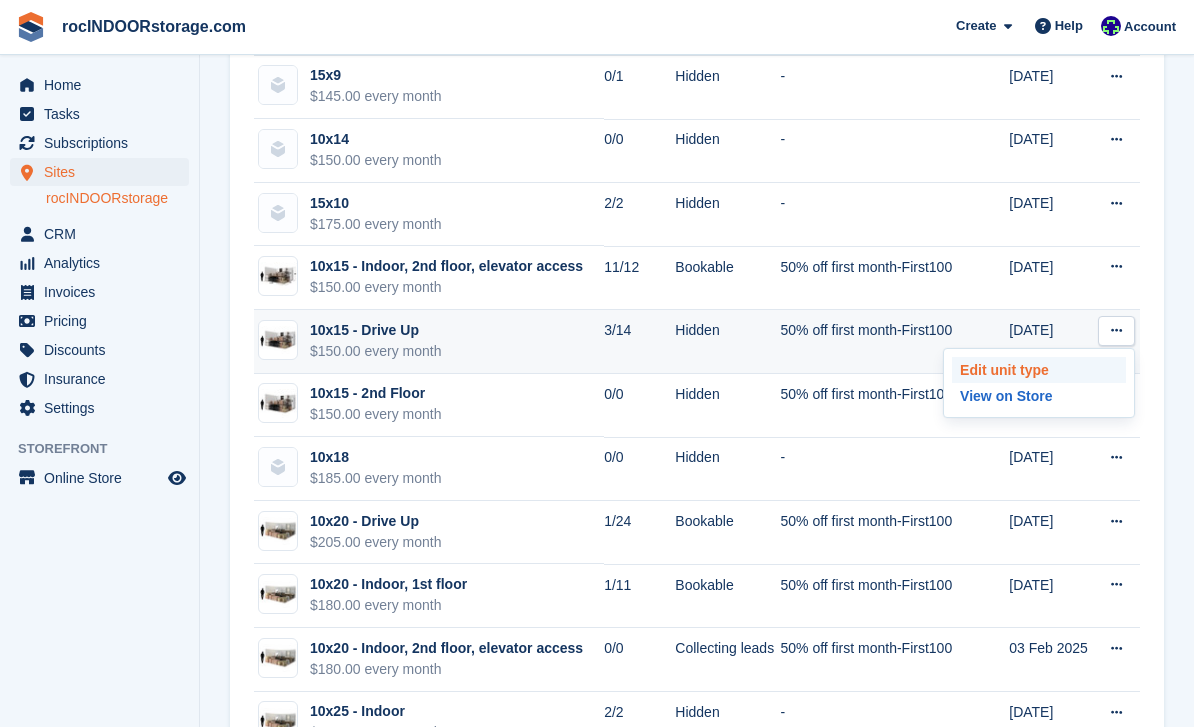 click on "Edit unit type" at bounding box center (1039, 370) 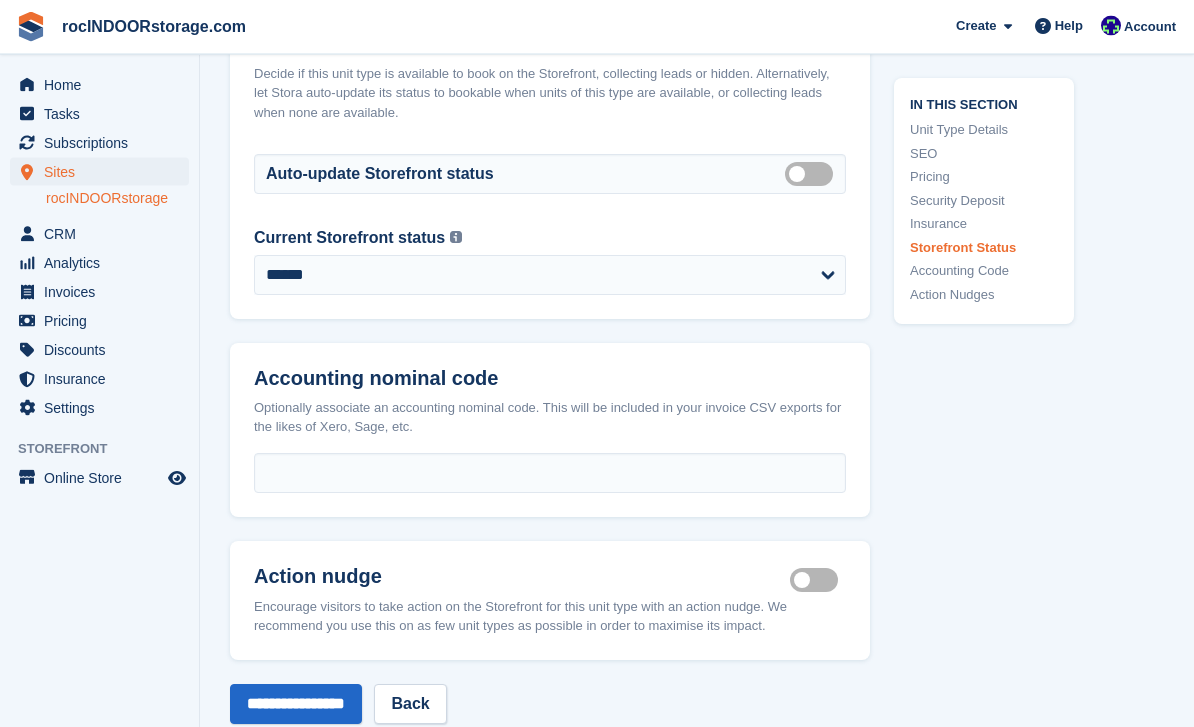 scroll, scrollTop: 2766, scrollLeft: 0, axis: vertical 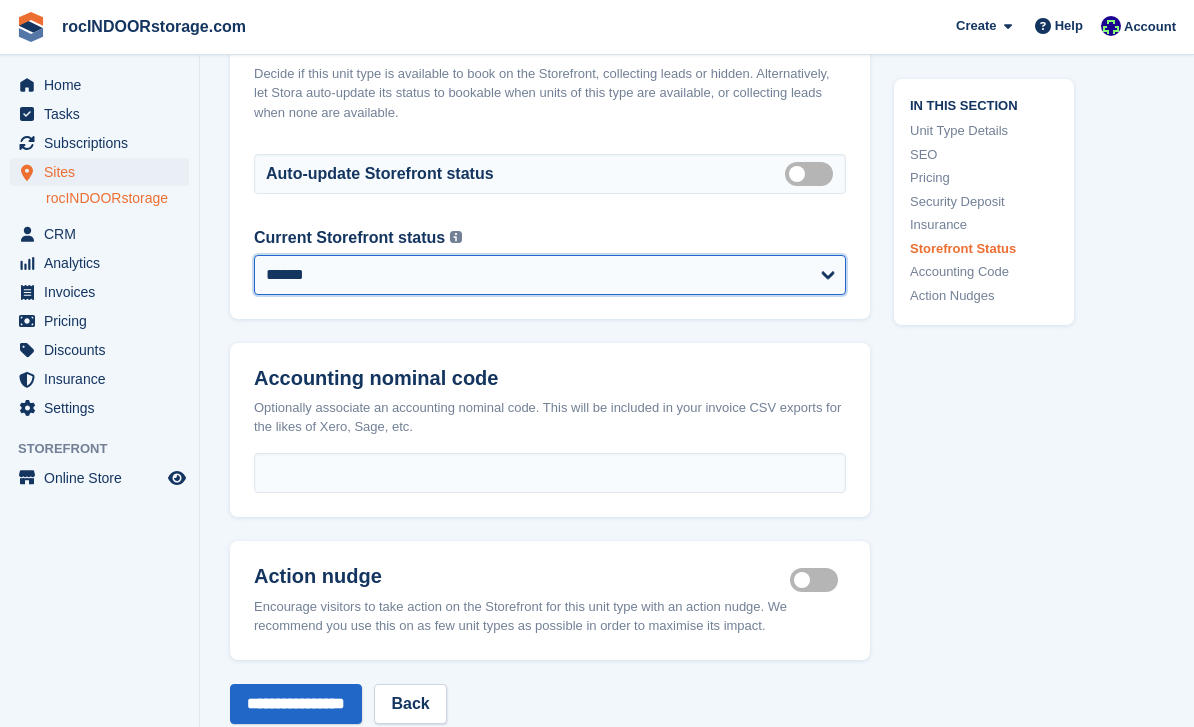 click on "**********" at bounding box center (550, 275) 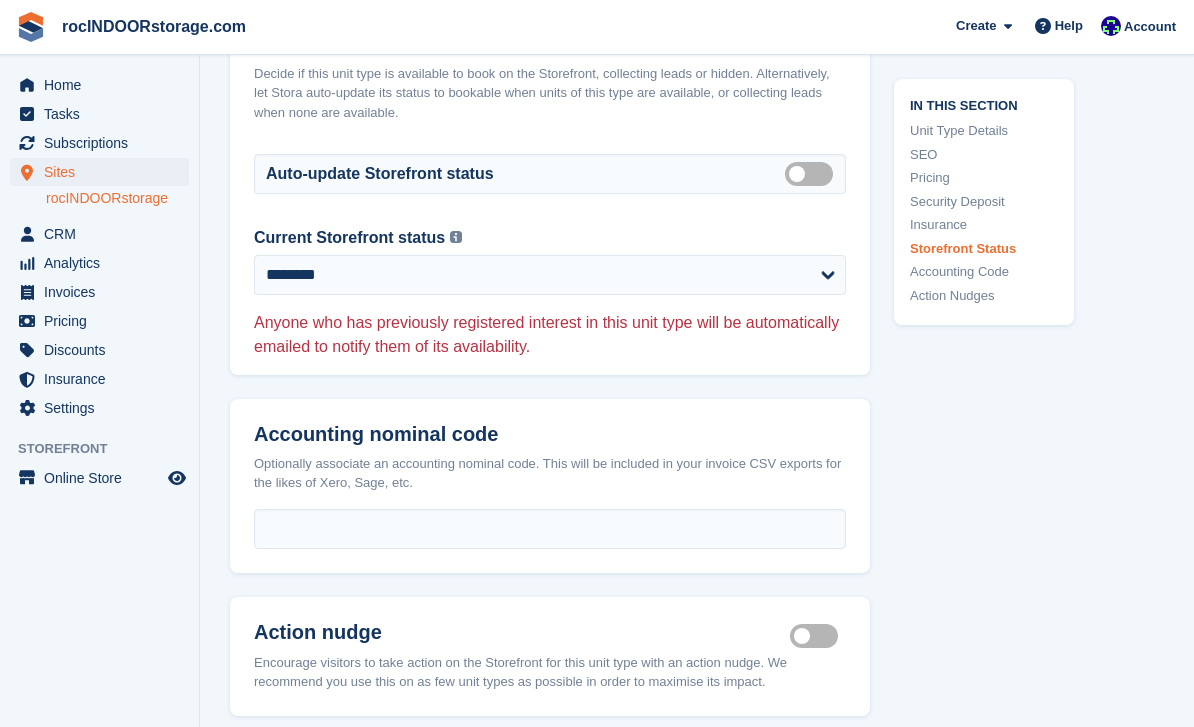 click on "**********" at bounding box center (296, 760) 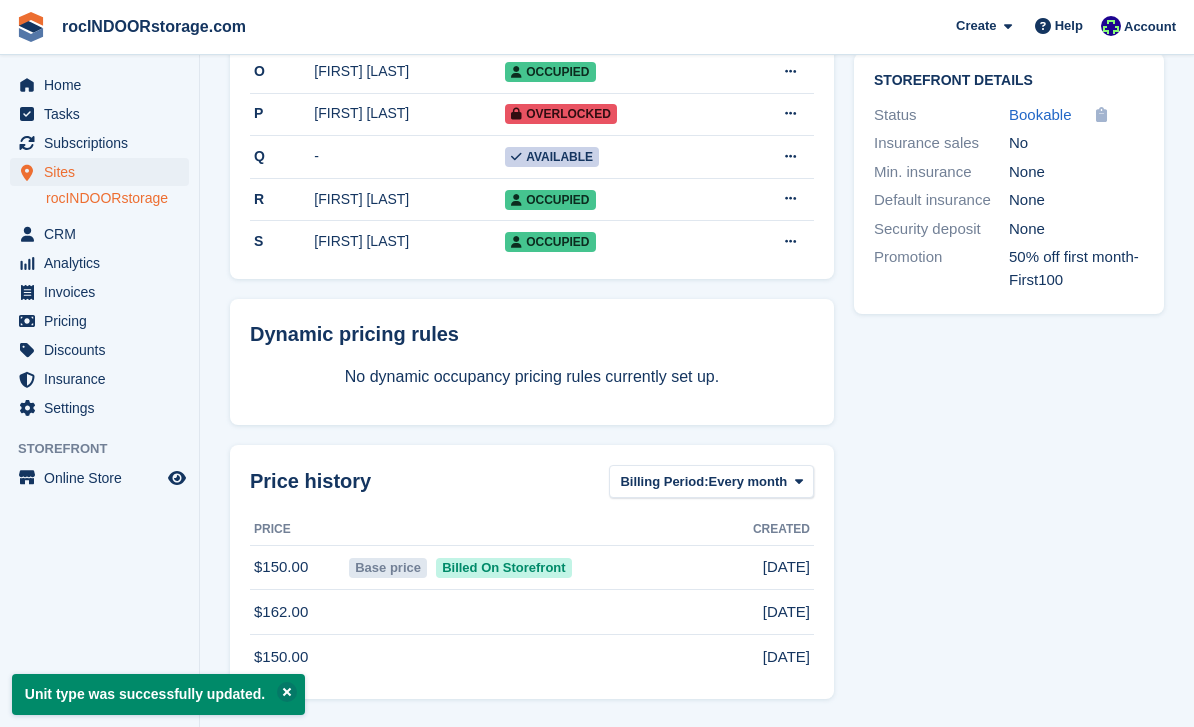 scroll, scrollTop: 0, scrollLeft: 0, axis: both 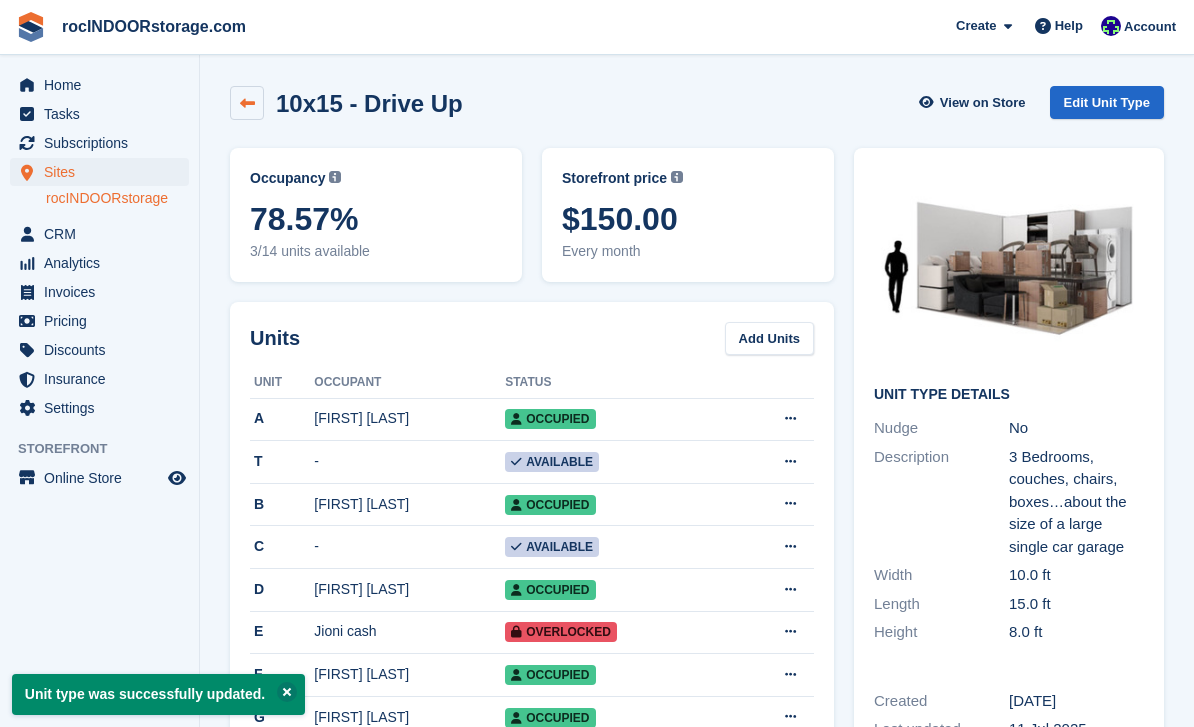 click at bounding box center (247, 103) 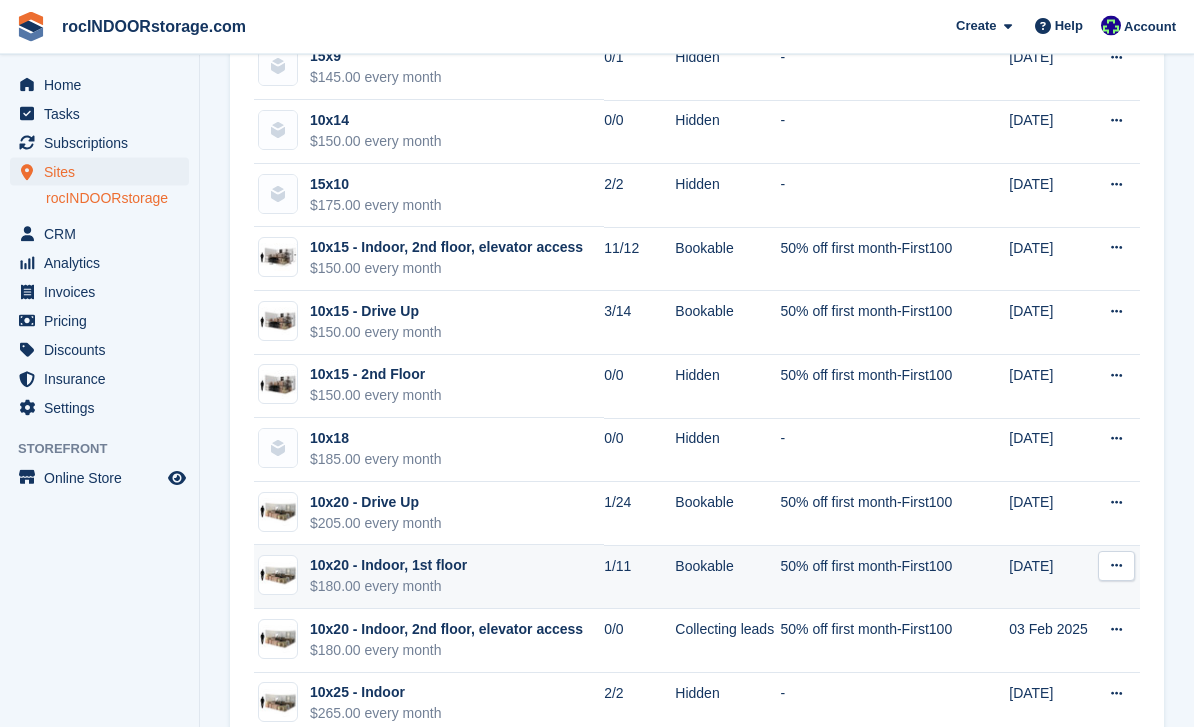 scroll, scrollTop: 2160, scrollLeft: 0, axis: vertical 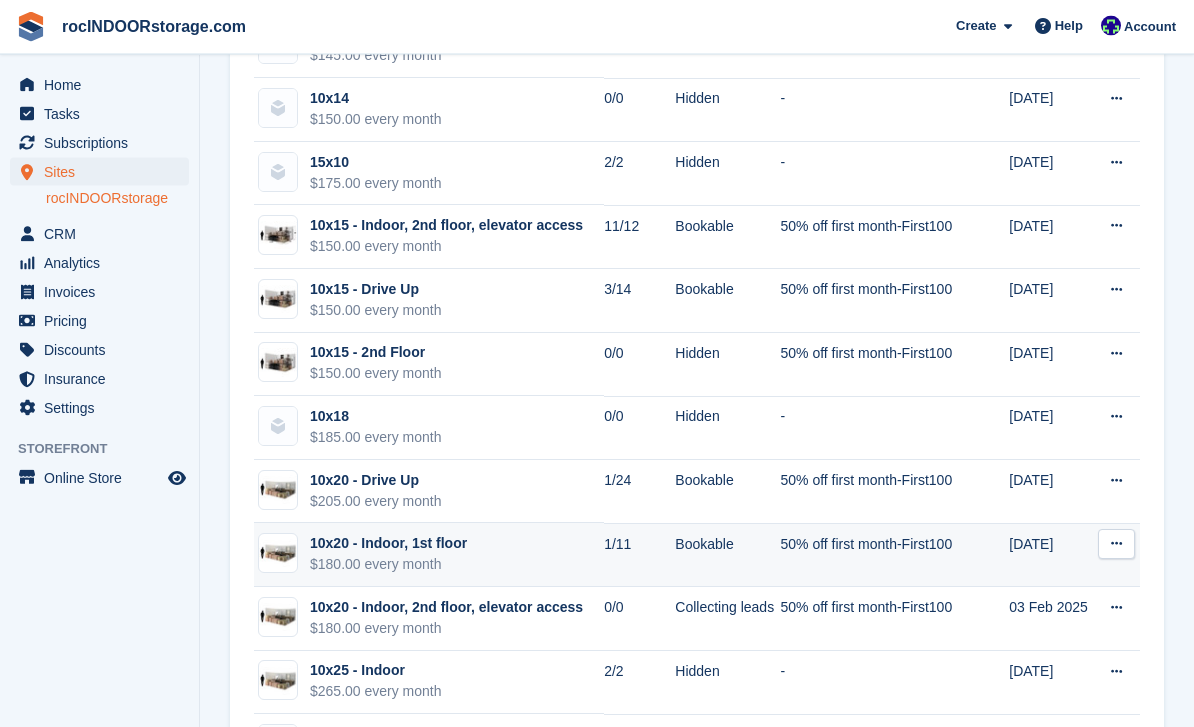 click at bounding box center (1116, 545) 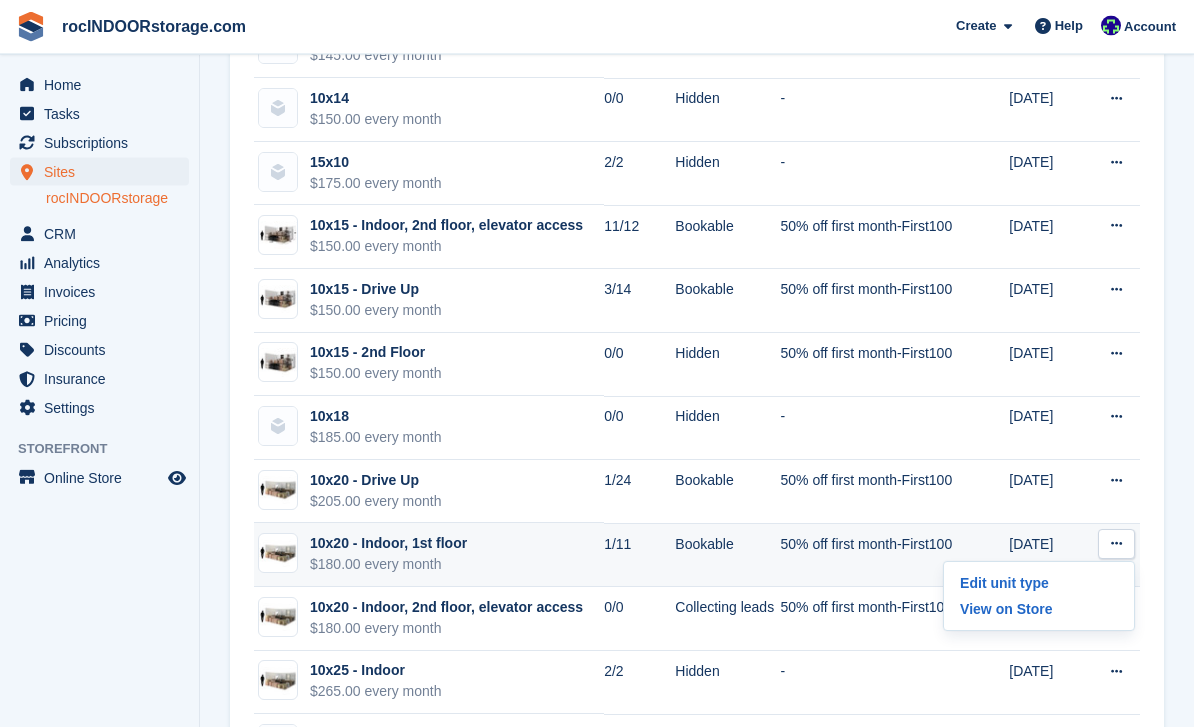 scroll, scrollTop: 2161, scrollLeft: 0, axis: vertical 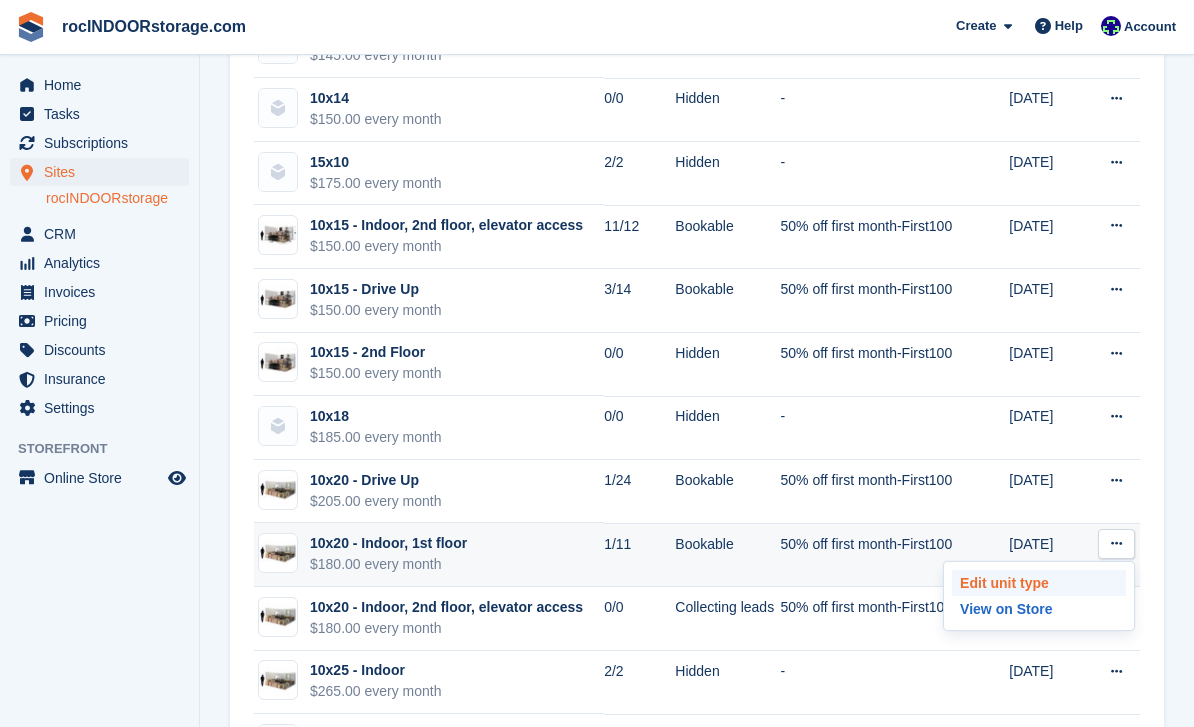 click on "Edit unit type" at bounding box center (1039, 583) 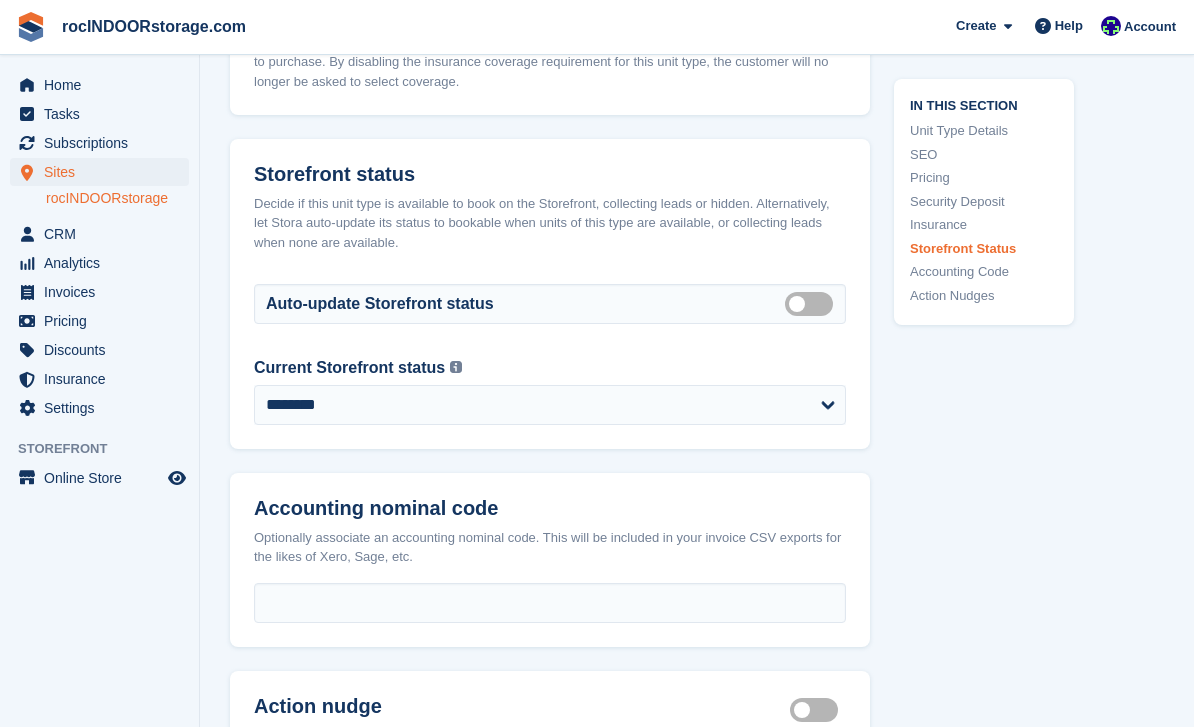 scroll, scrollTop: 2753, scrollLeft: 0, axis: vertical 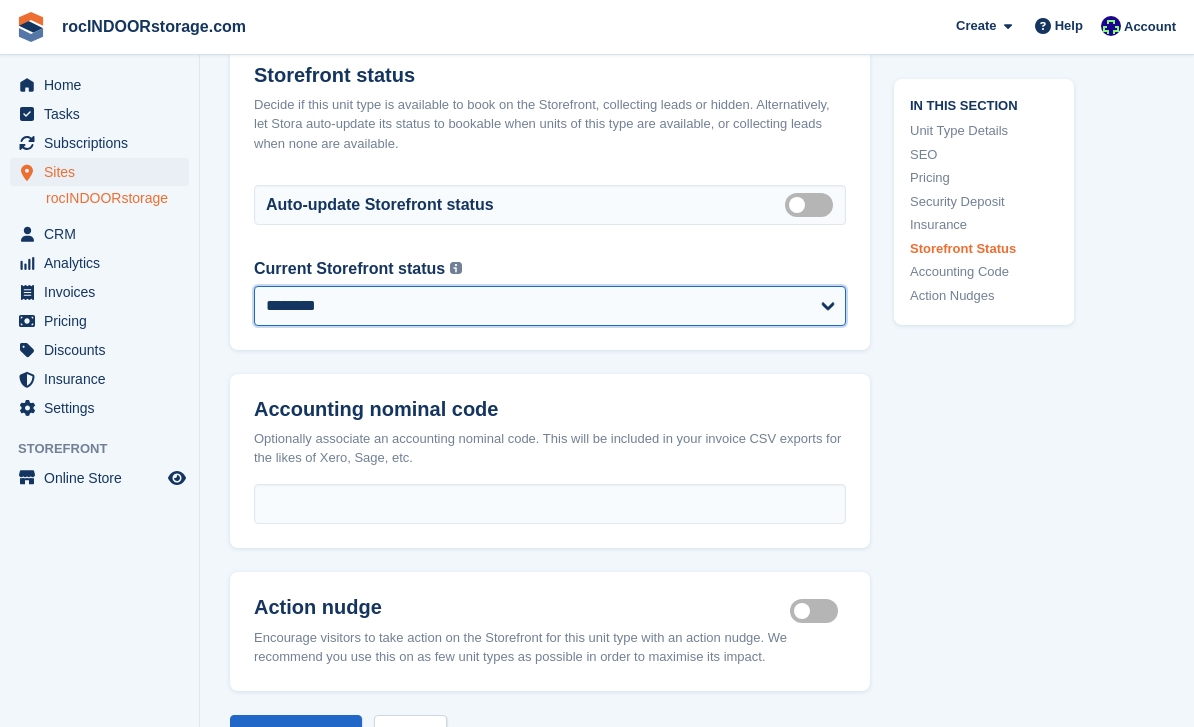 click on "**********" at bounding box center [550, 306] 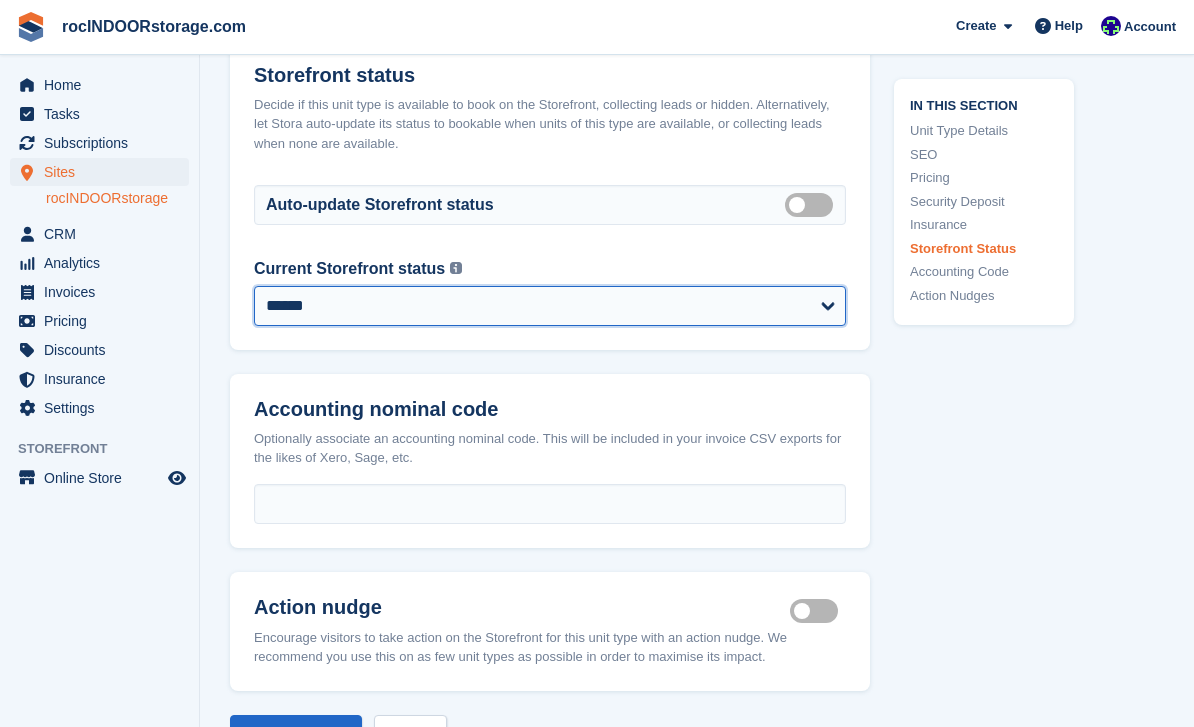 click on "**********" at bounding box center [550, 306] 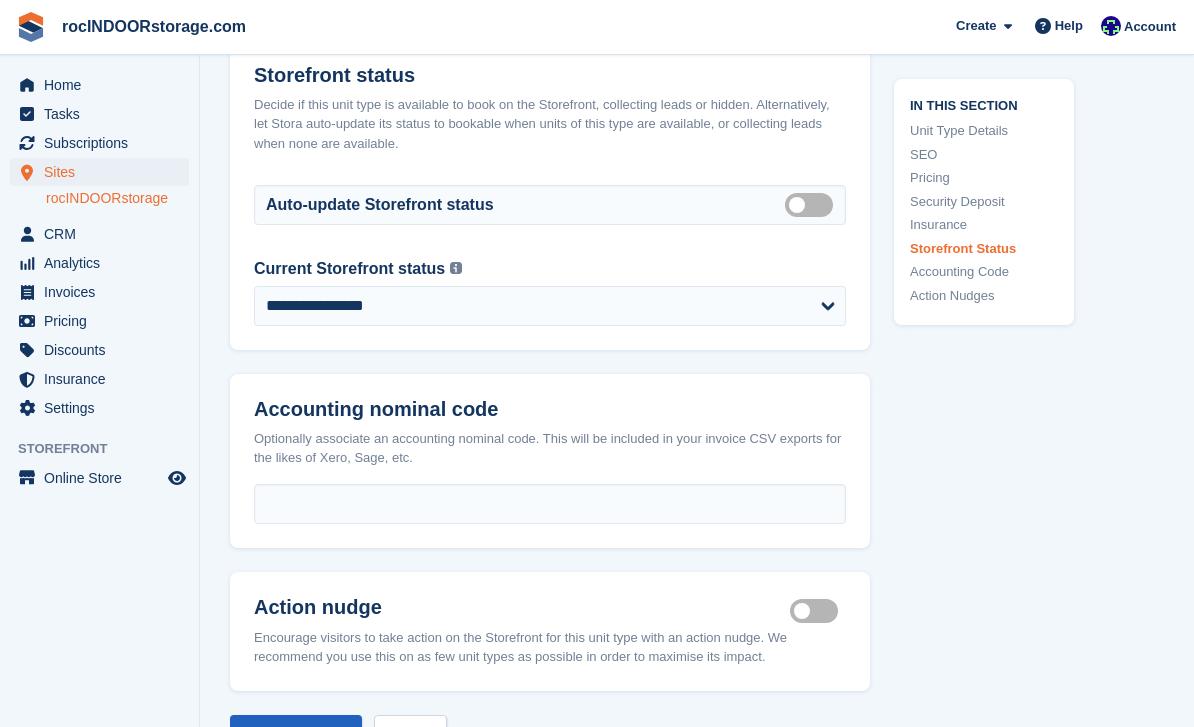click on "**********" at bounding box center (296, 735) 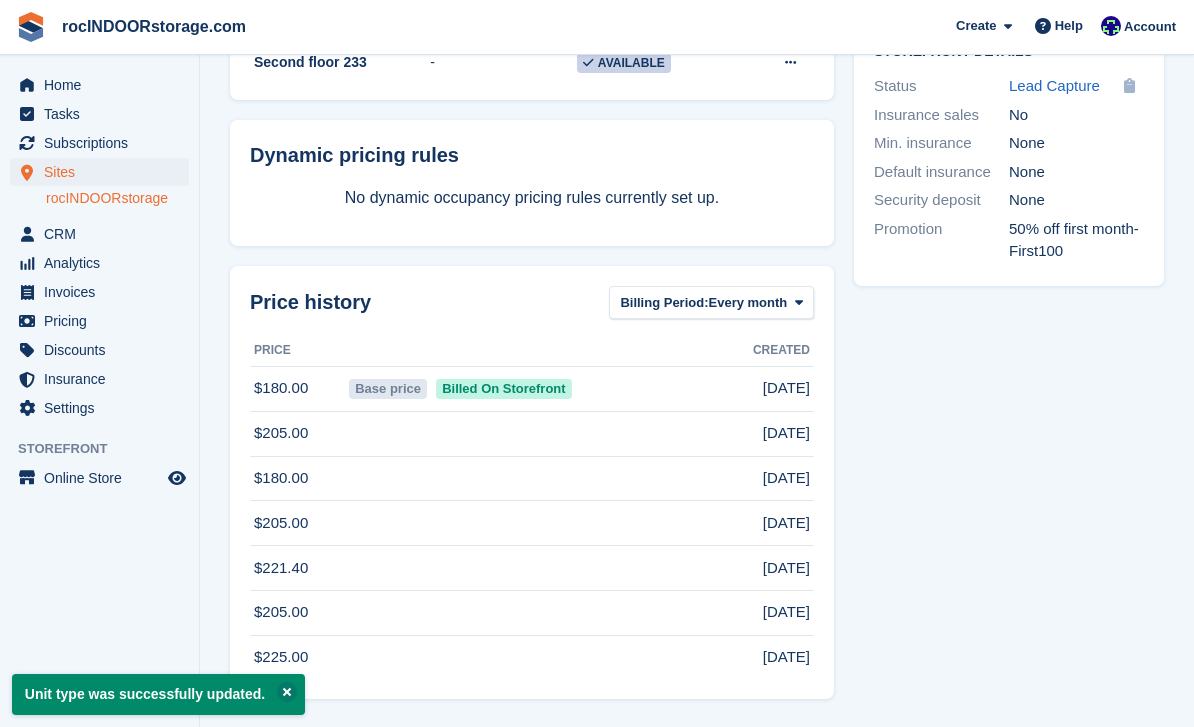 scroll, scrollTop: 0, scrollLeft: 0, axis: both 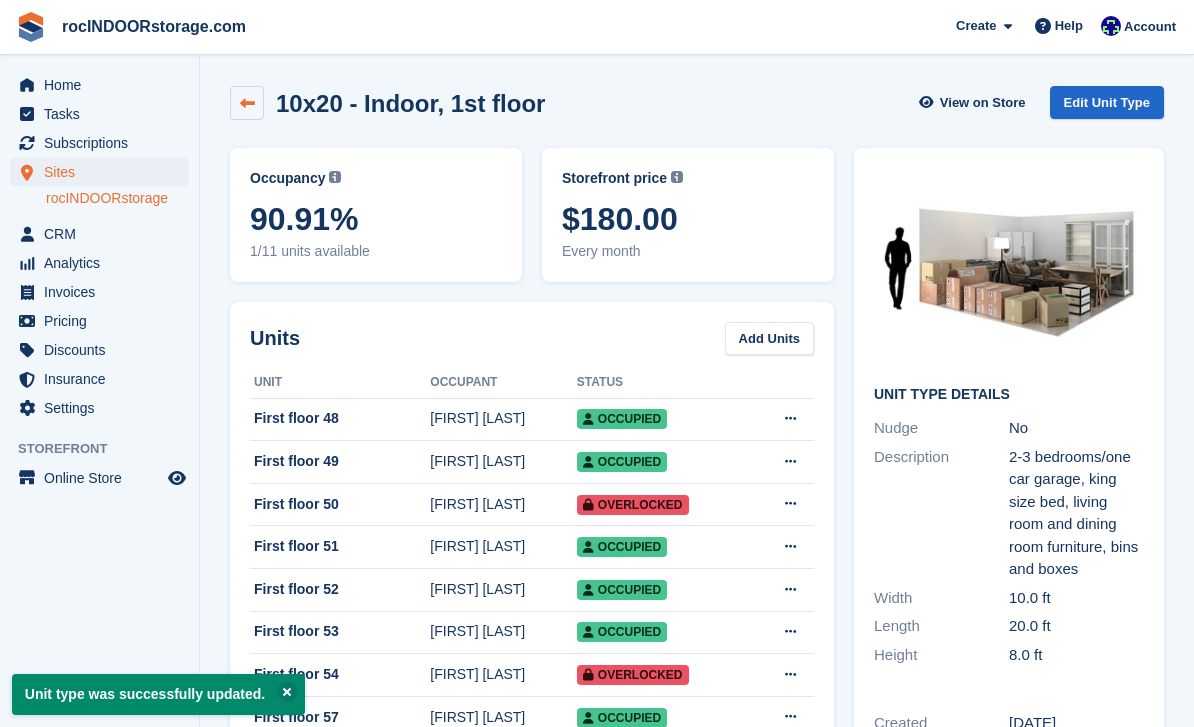 click at bounding box center [247, 103] 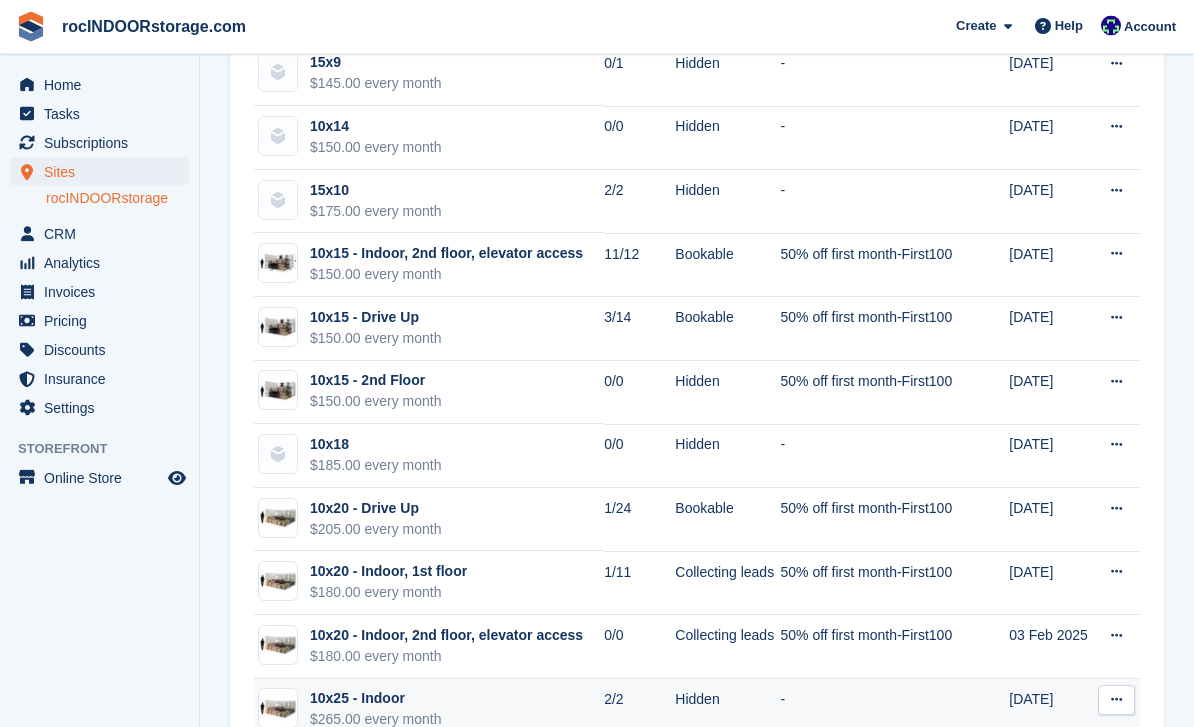 scroll, scrollTop: 2133, scrollLeft: 0, axis: vertical 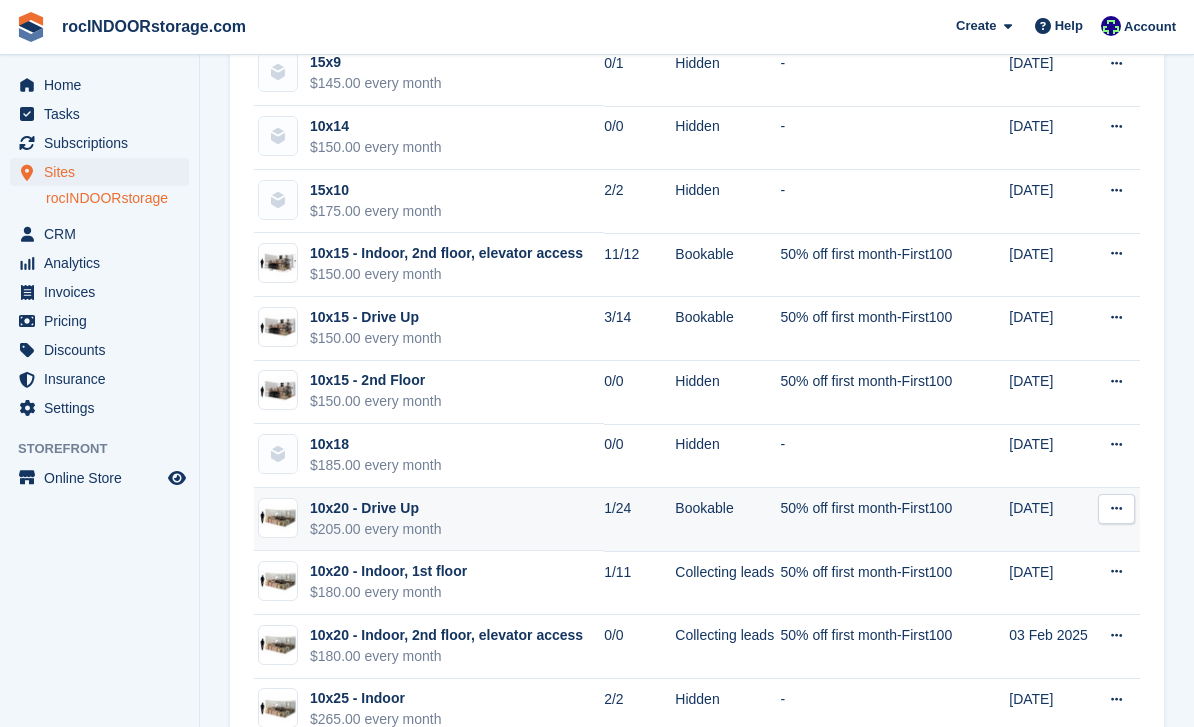 click at bounding box center (1116, 509) 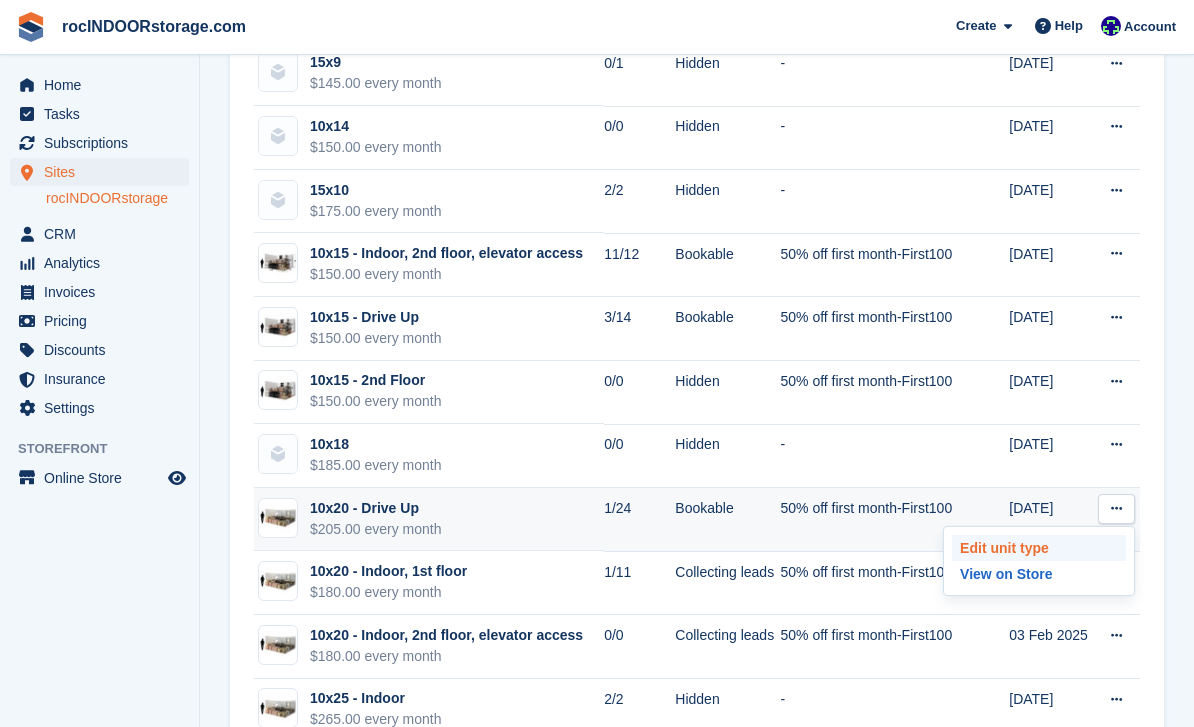 click on "Edit unit type" at bounding box center [1039, 548] 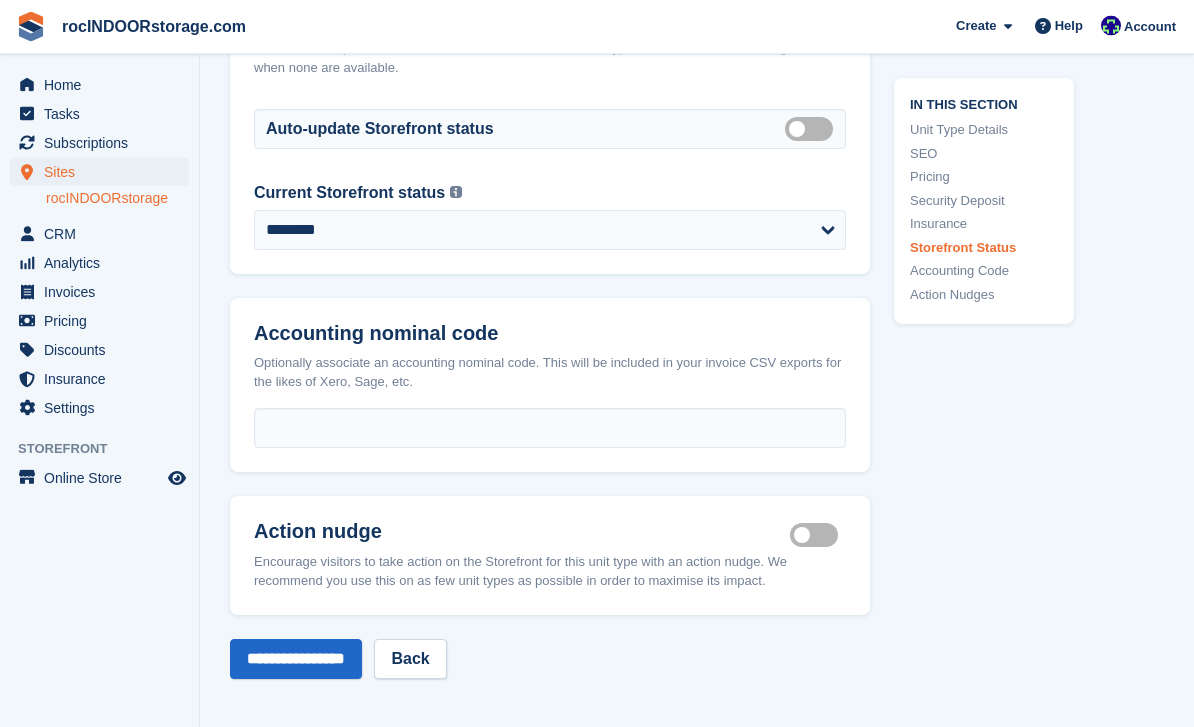 scroll, scrollTop: 2811, scrollLeft: 0, axis: vertical 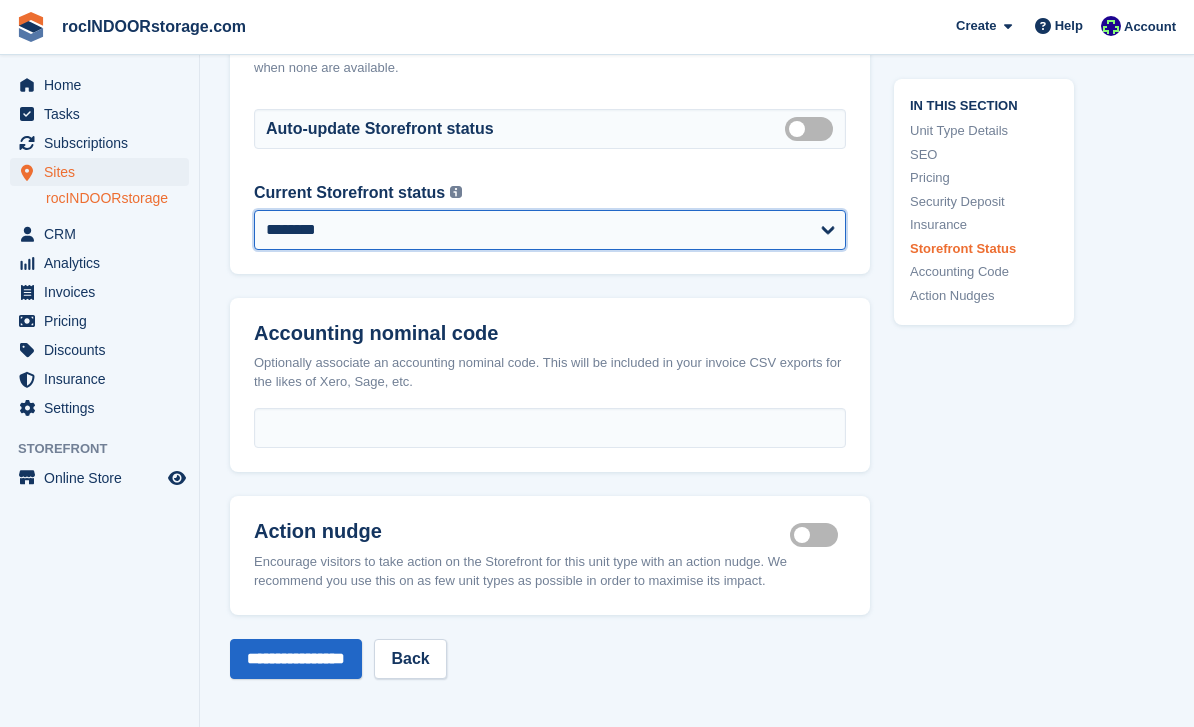 click on "**********" at bounding box center (550, 230) 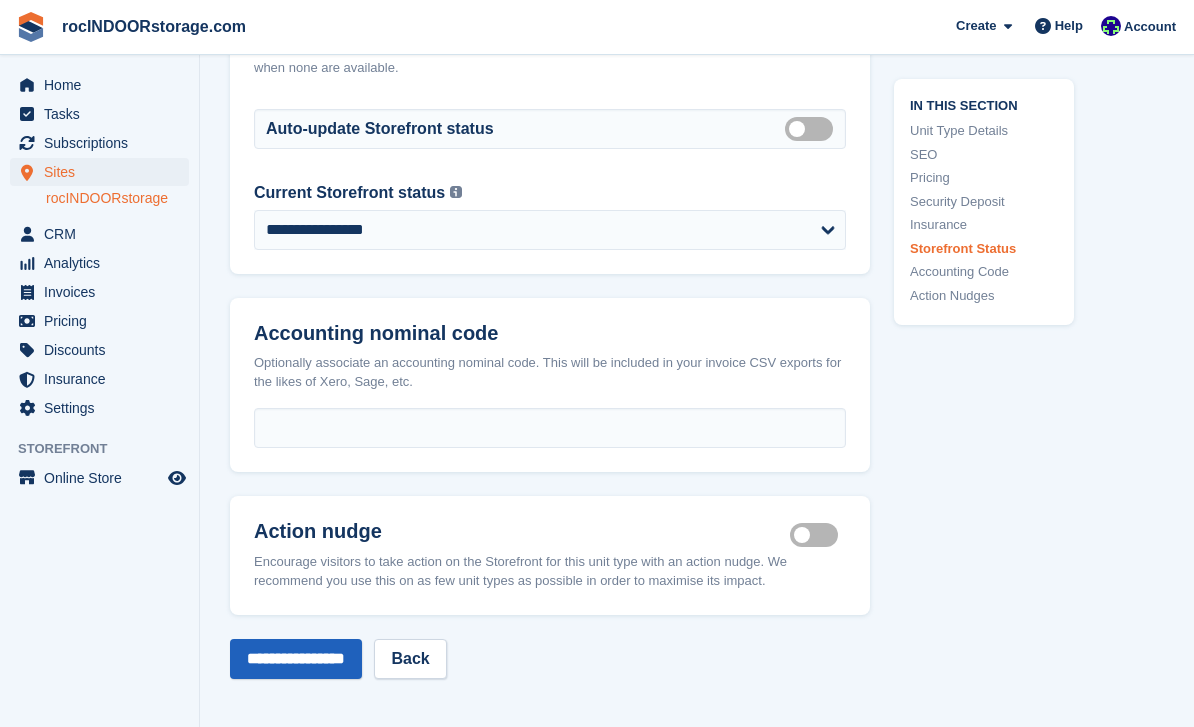 click on "**********" at bounding box center [296, 659] 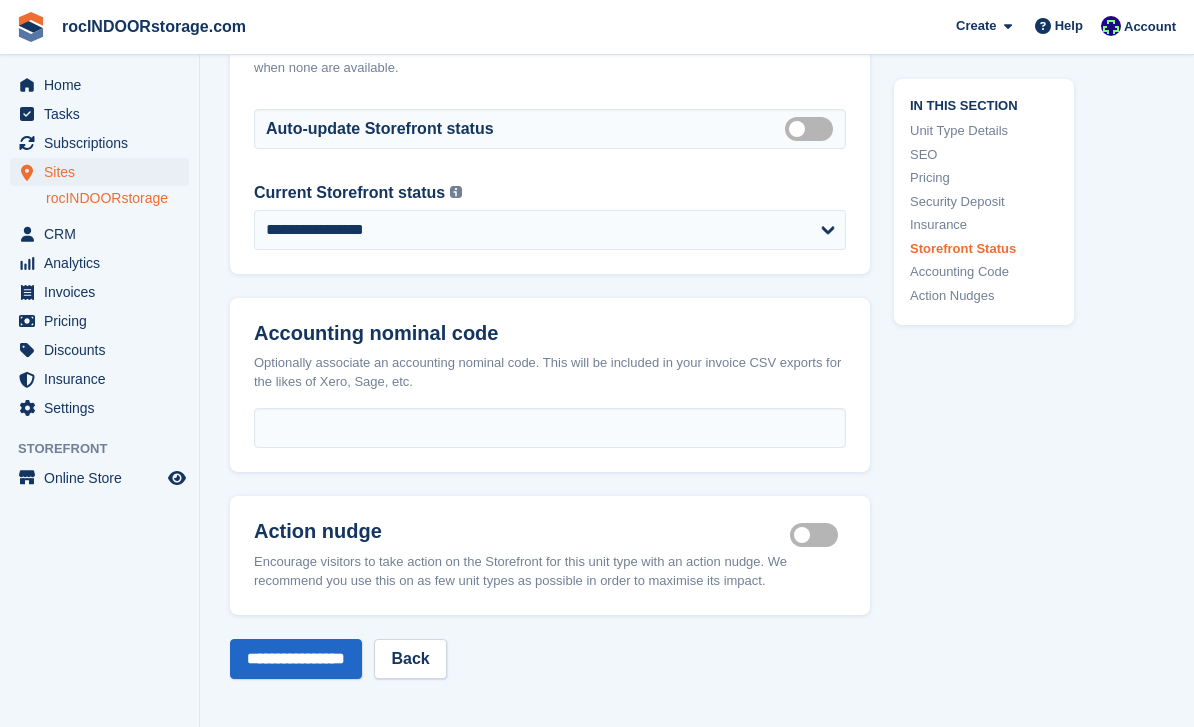 scroll, scrollTop: 0, scrollLeft: 0, axis: both 